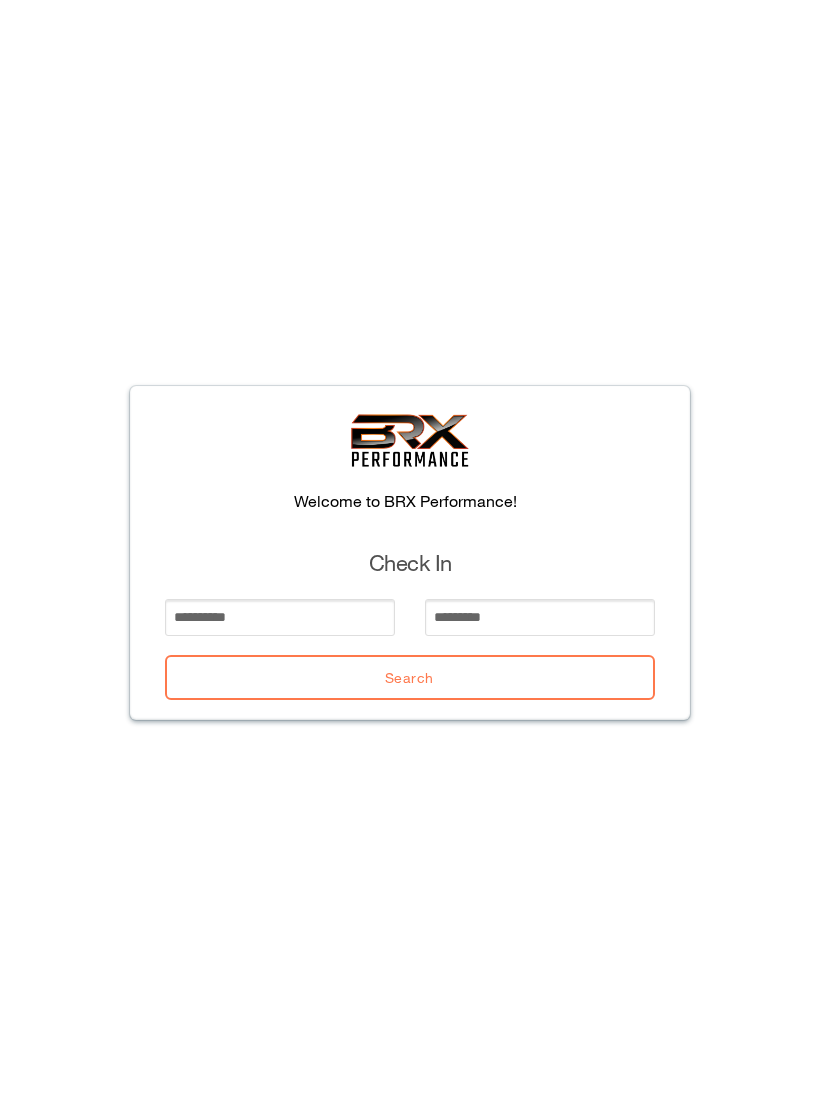 scroll, scrollTop: 0, scrollLeft: 0, axis: both 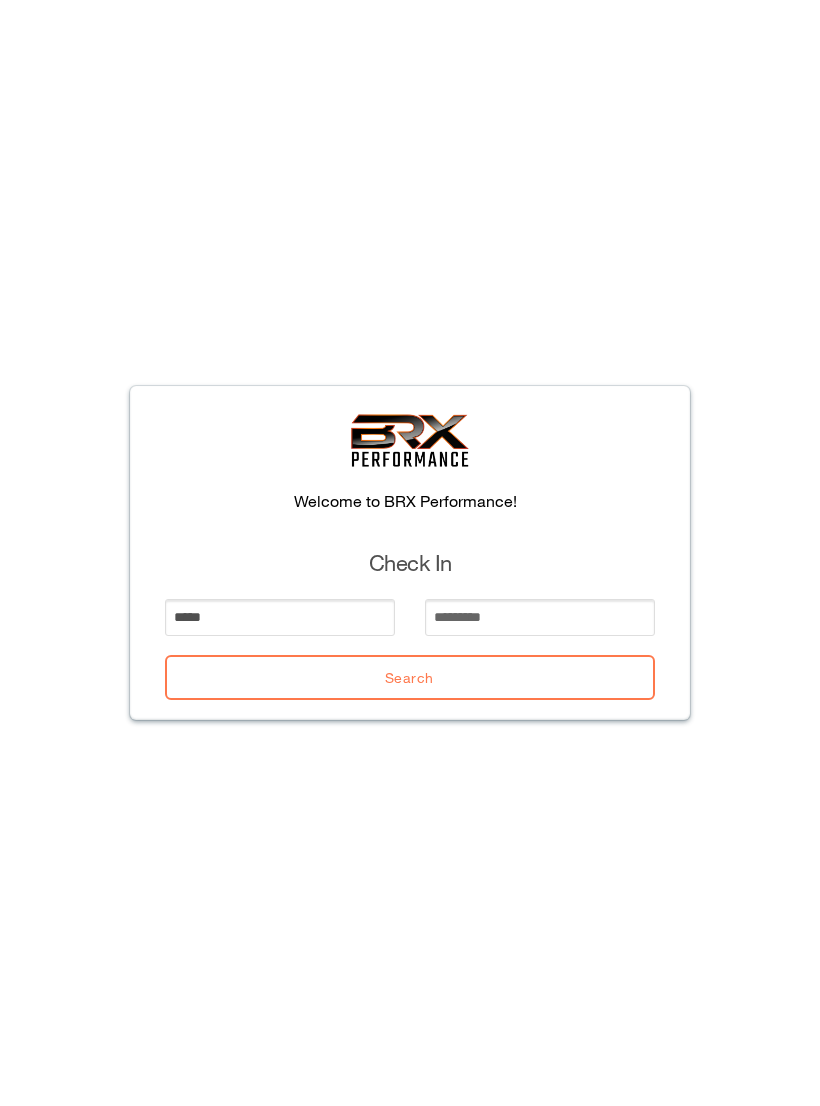 type on "*****" 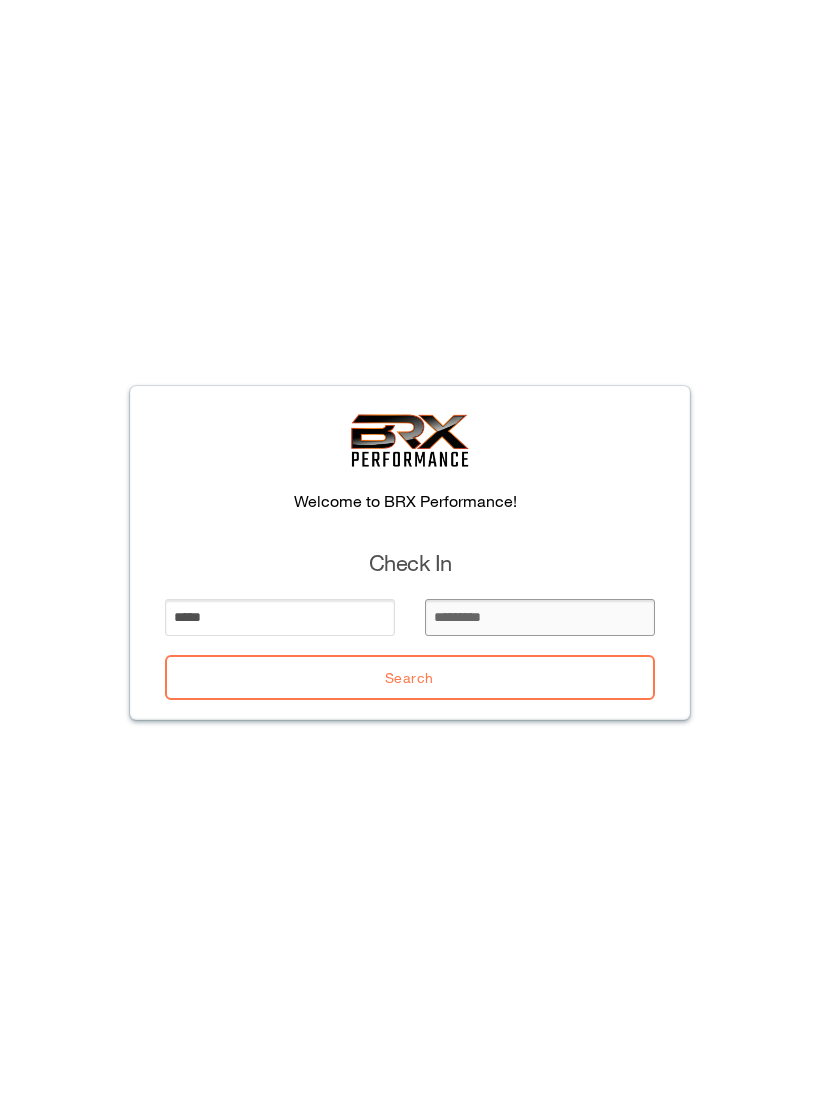 click at bounding box center [540, 617] 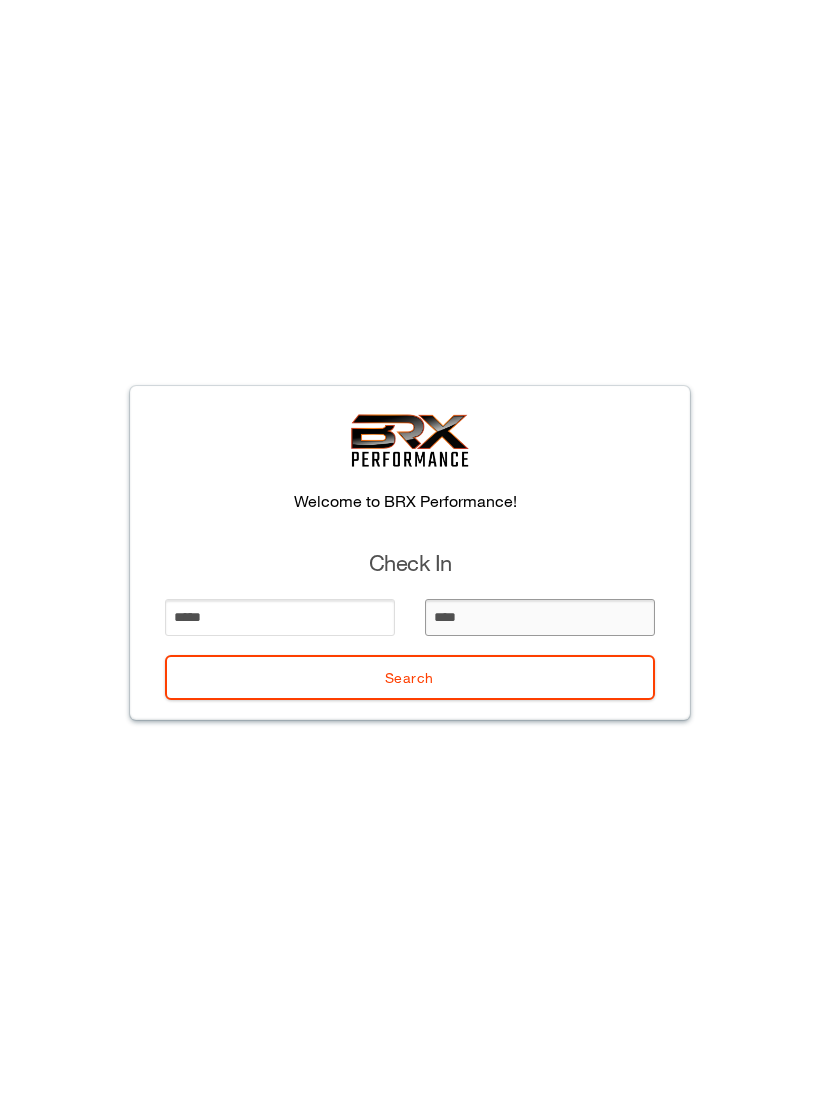 type on "*****" 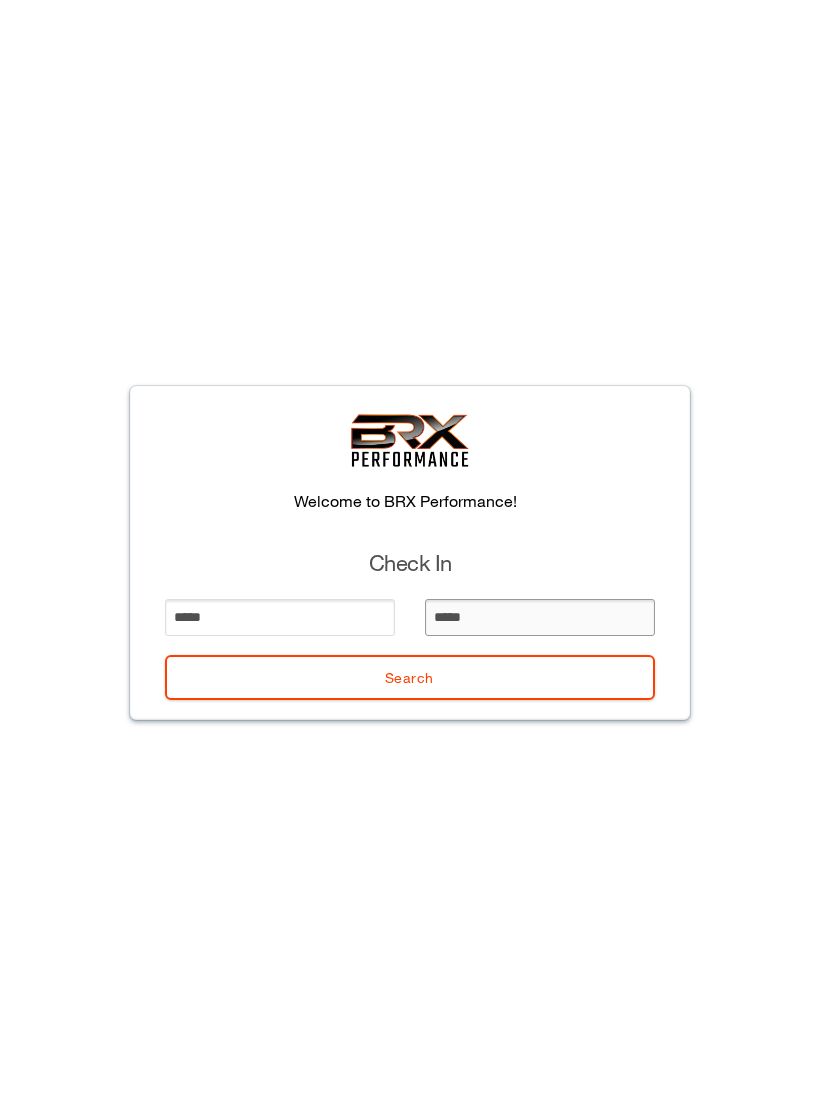 click on "Search" at bounding box center (410, 677) 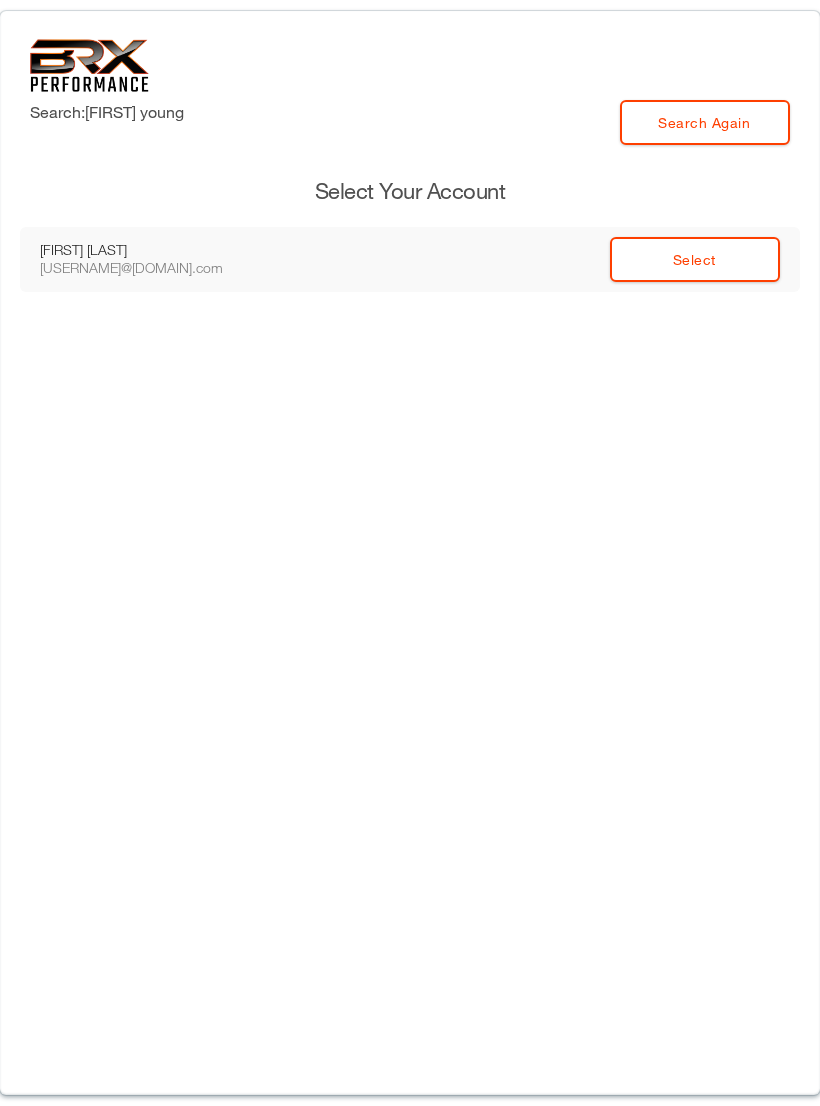click on "Select" at bounding box center (695, 259) 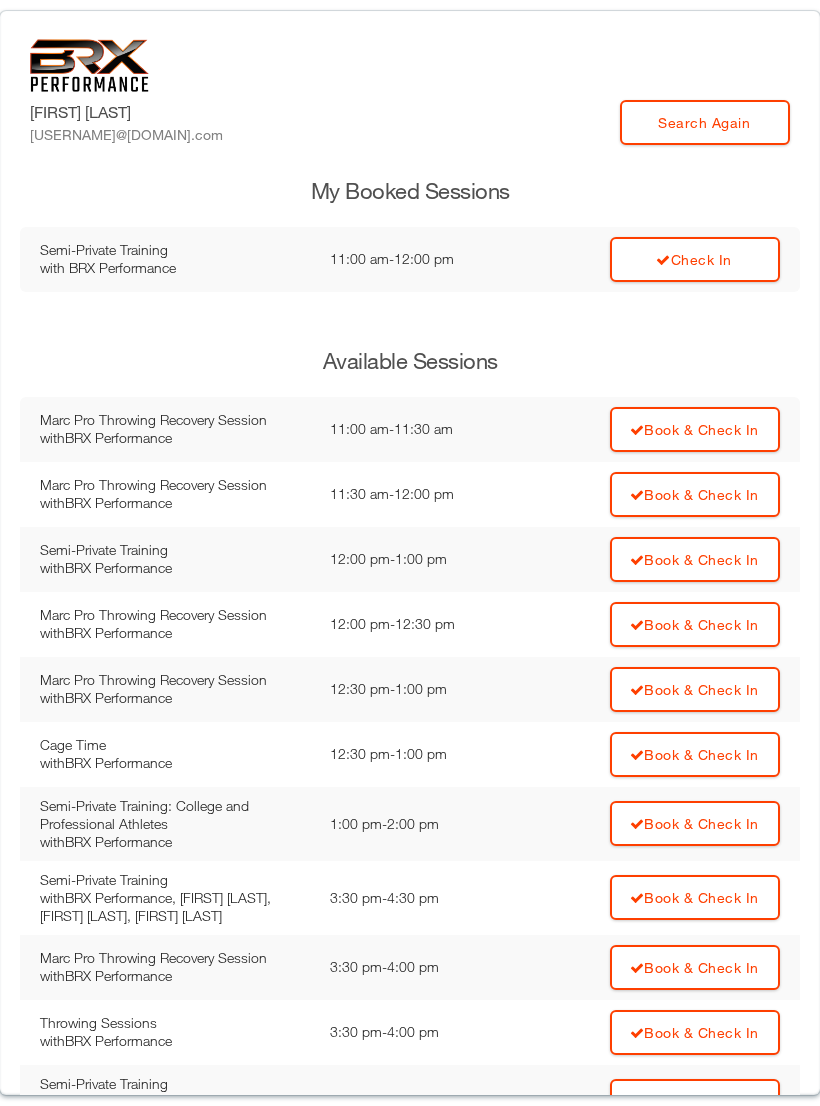 click on "Check In" at bounding box center [695, 259] 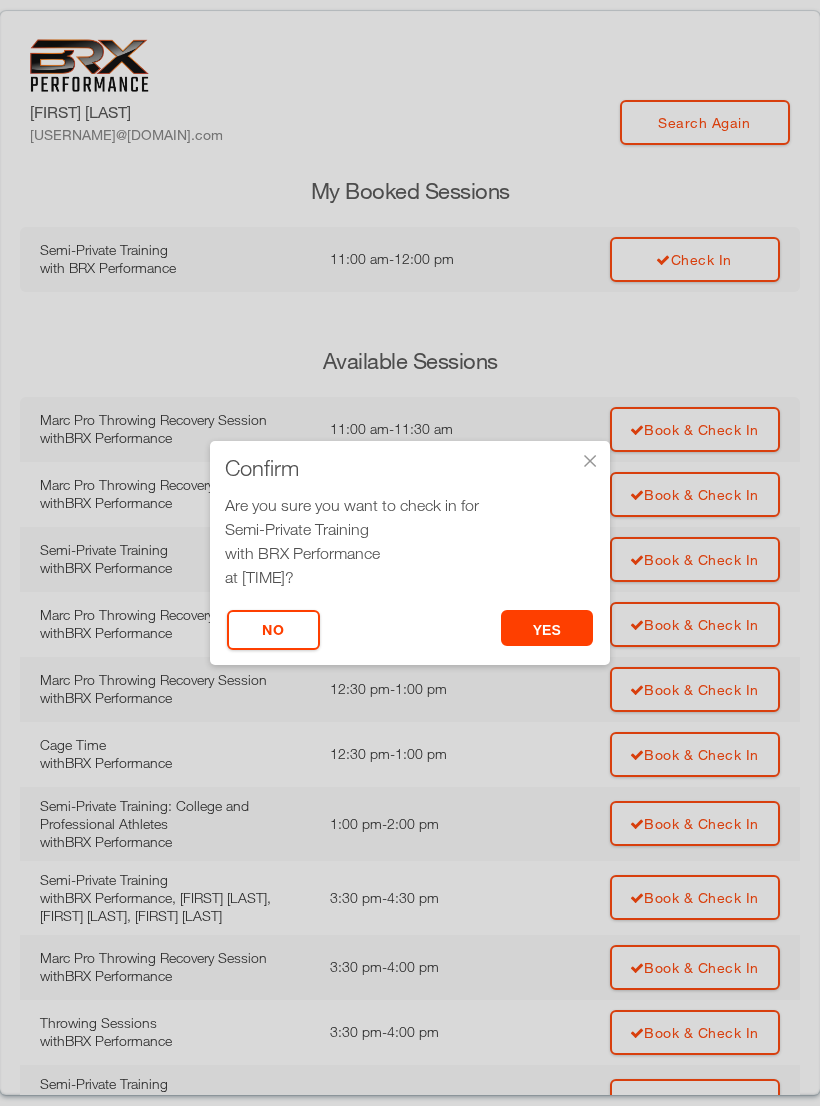 click on "yes" at bounding box center [547, 628] 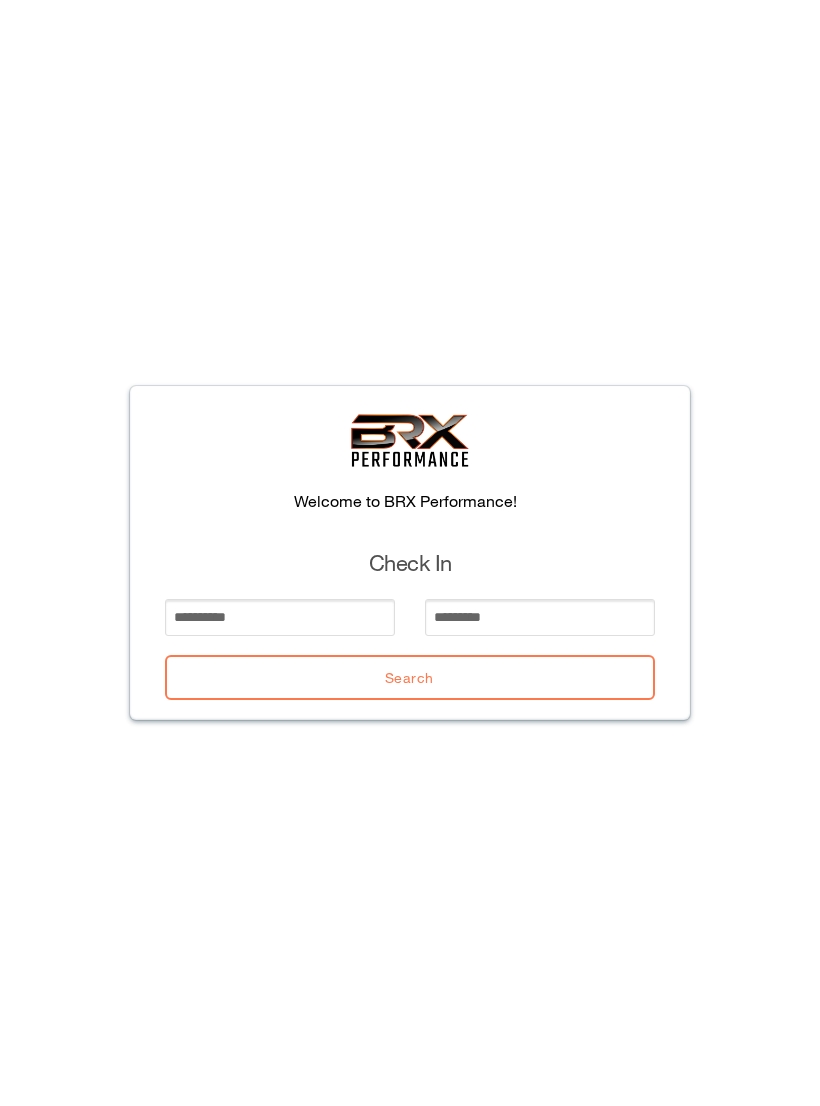 scroll, scrollTop: 0, scrollLeft: 0, axis: both 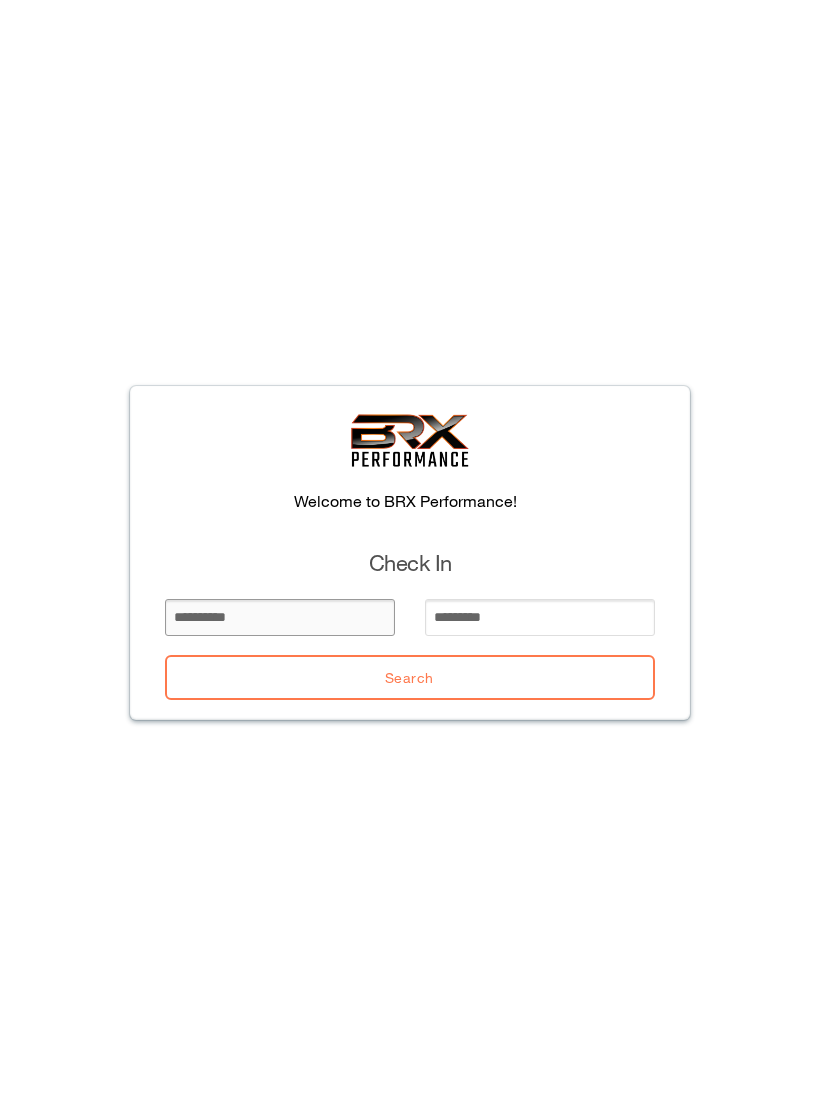 click at bounding box center (280, 617) 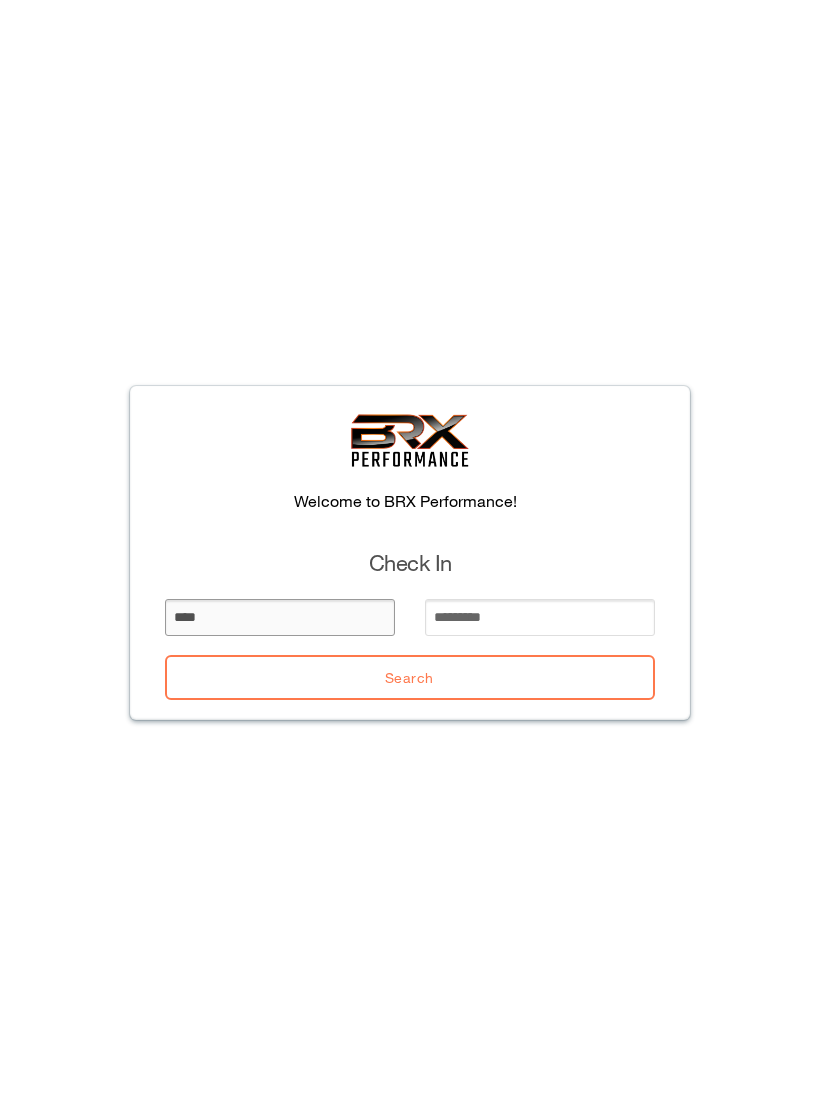 type on "****" 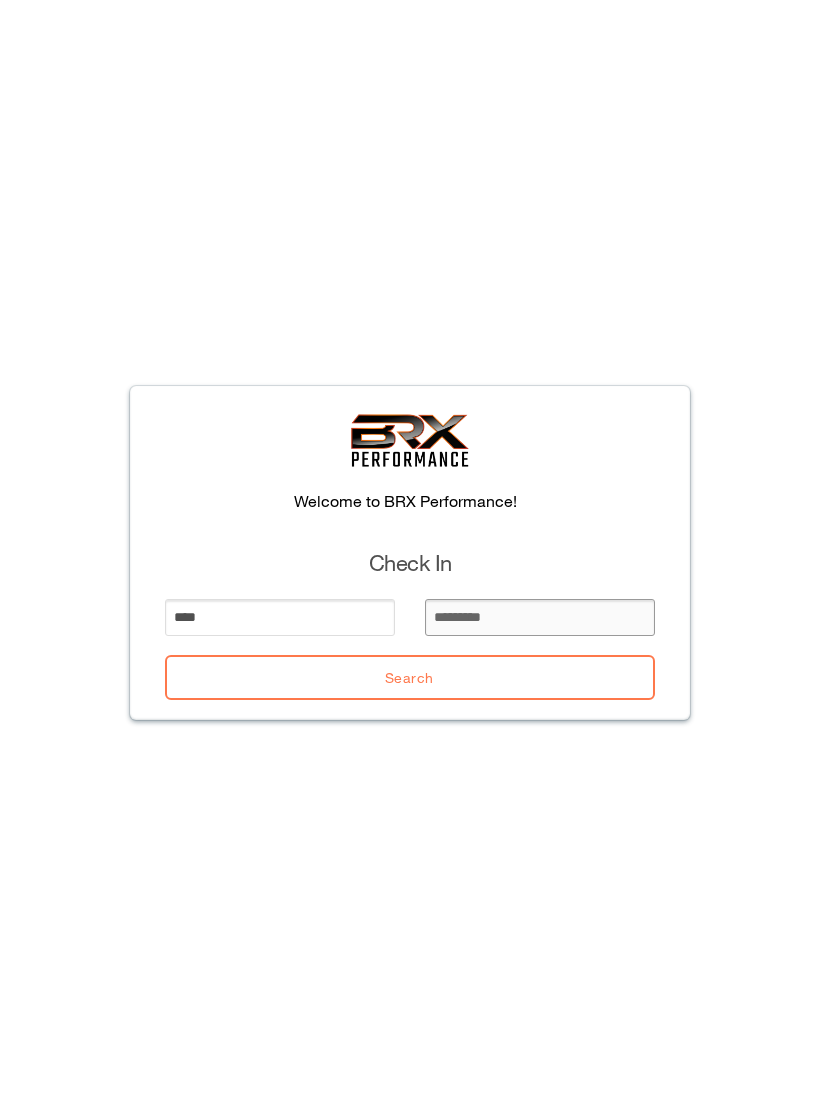click at bounding box center (540, 617) 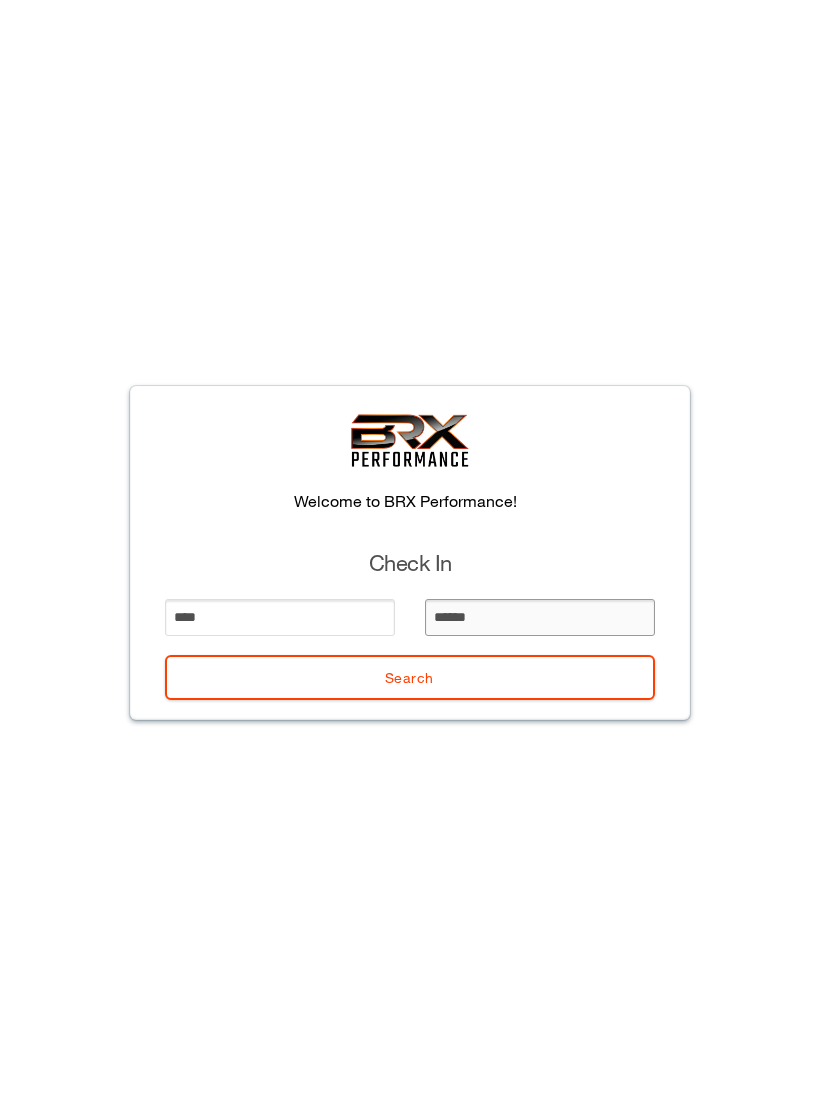 type on "*******" 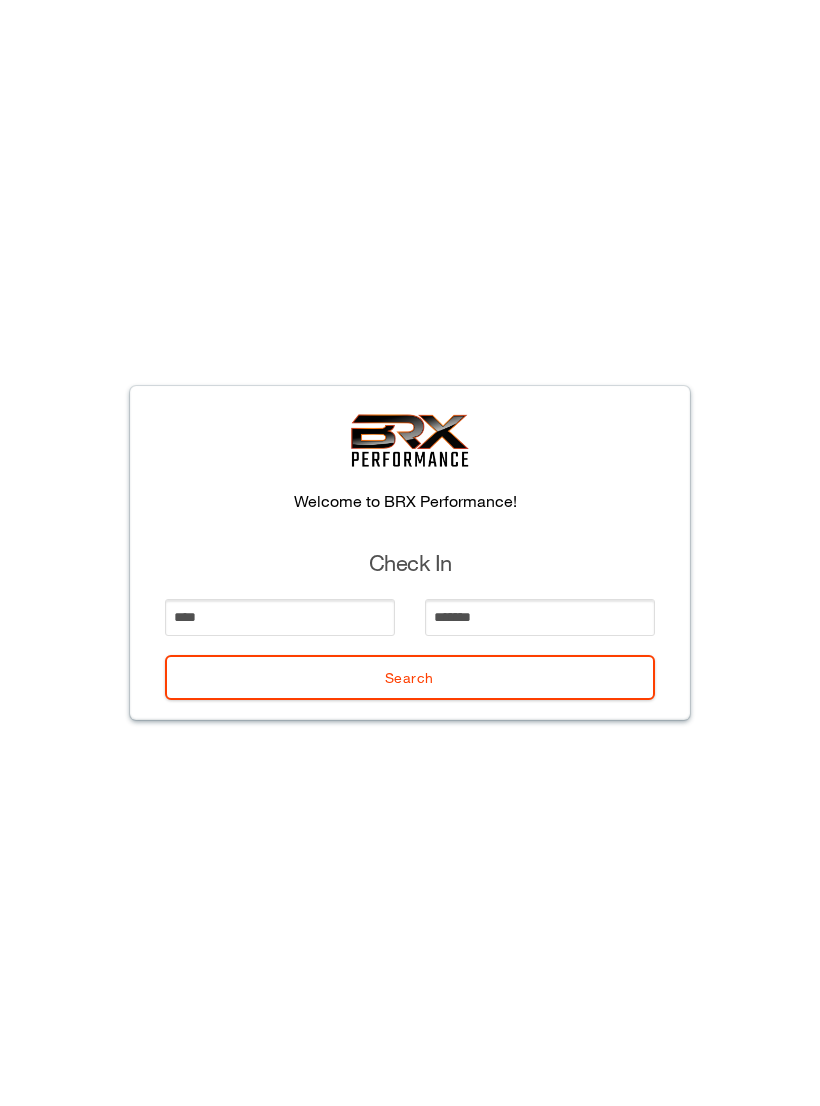 click on "Search" at bounding box center [410, 677] 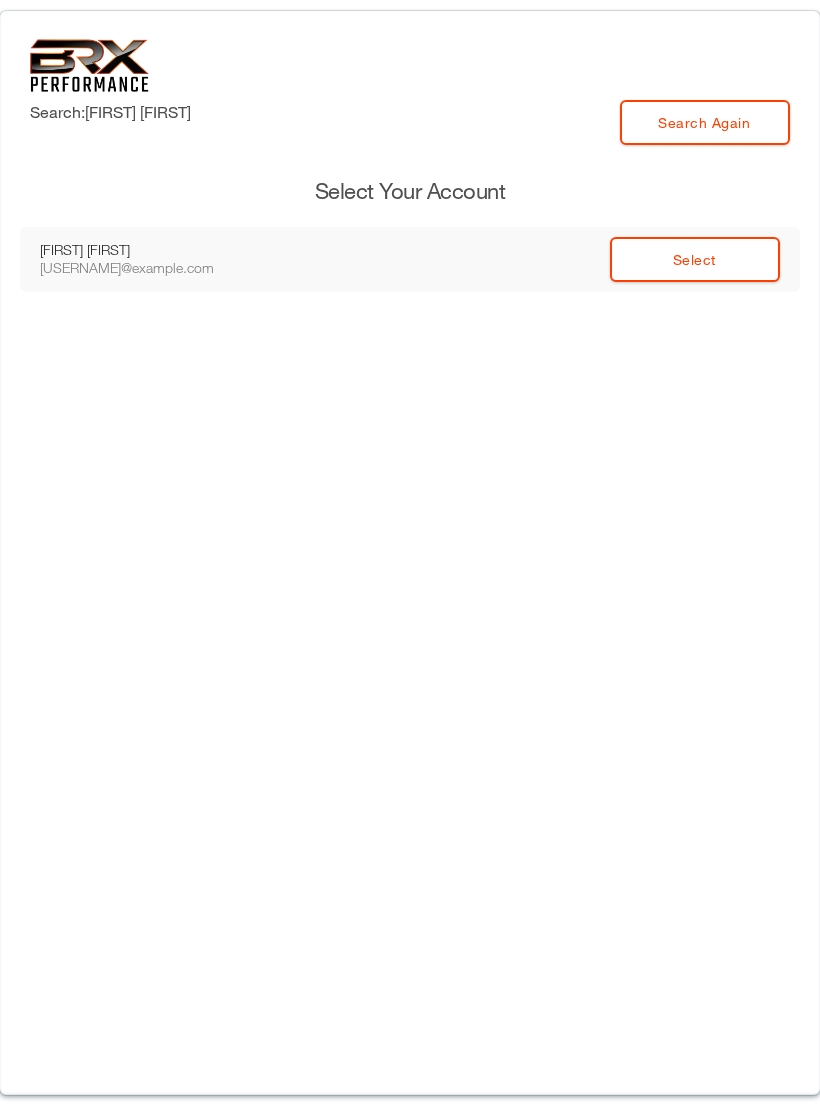 click on "Select" at bounding box center [695, 259] 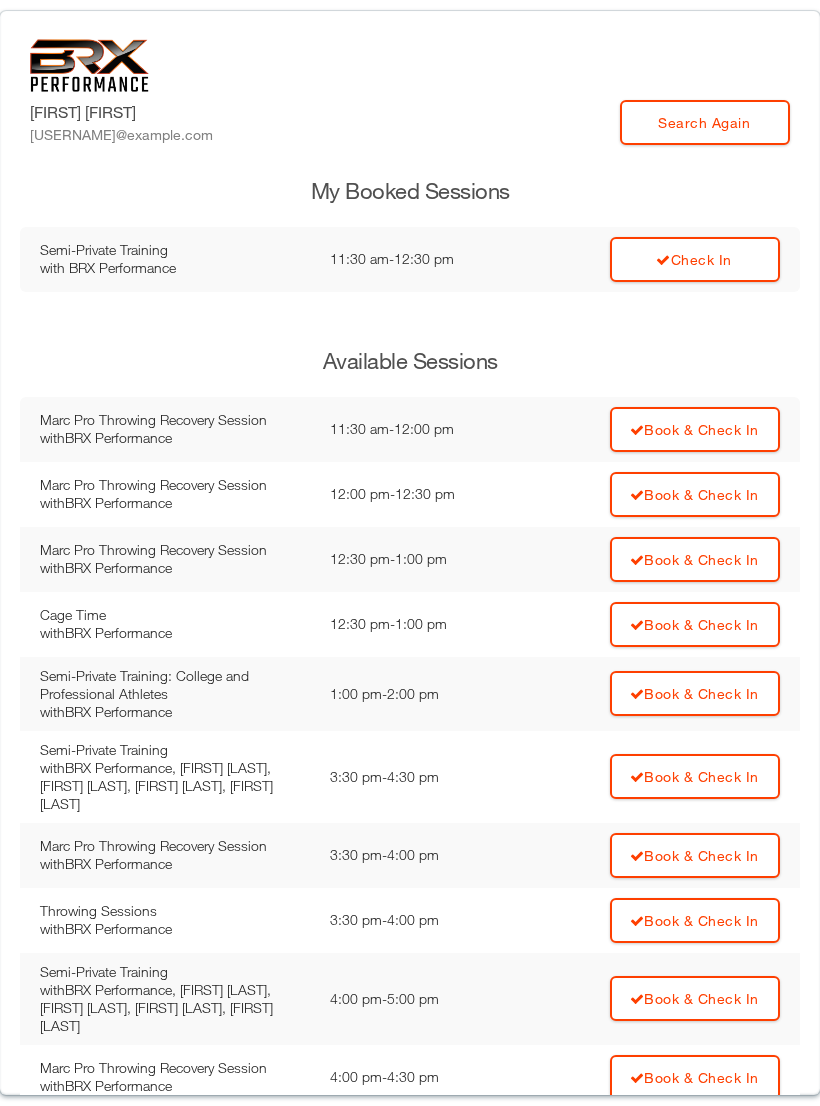 click on "Check In" at bounding box center (695, 259) 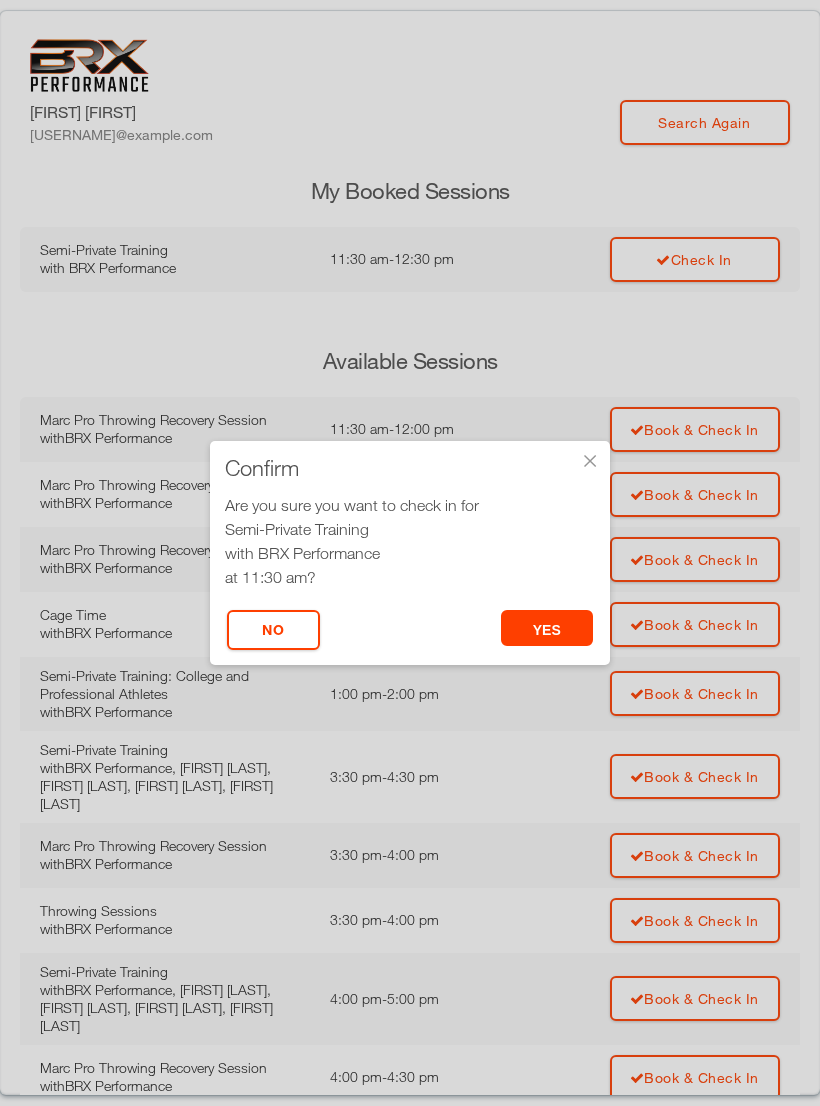 click on "yes" at bounding box center [547, 628] 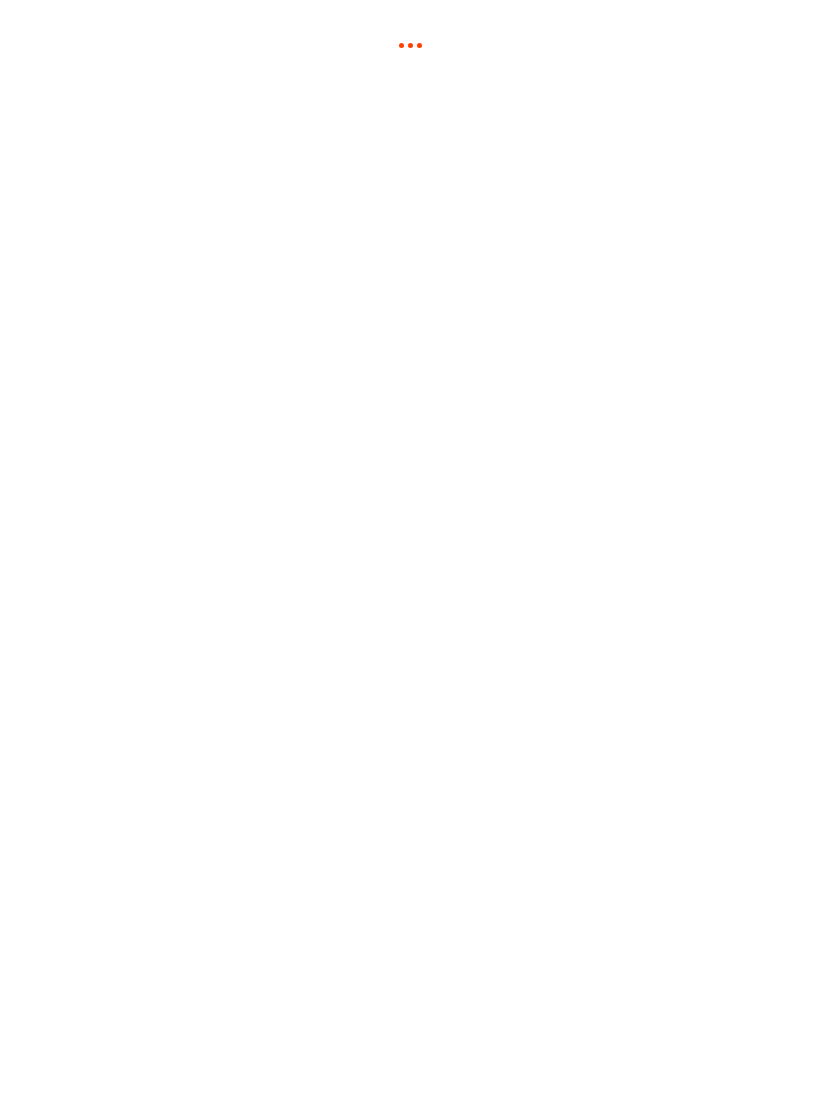 scroll, scrollTop: 0, scrollLeft: 0, axis: both 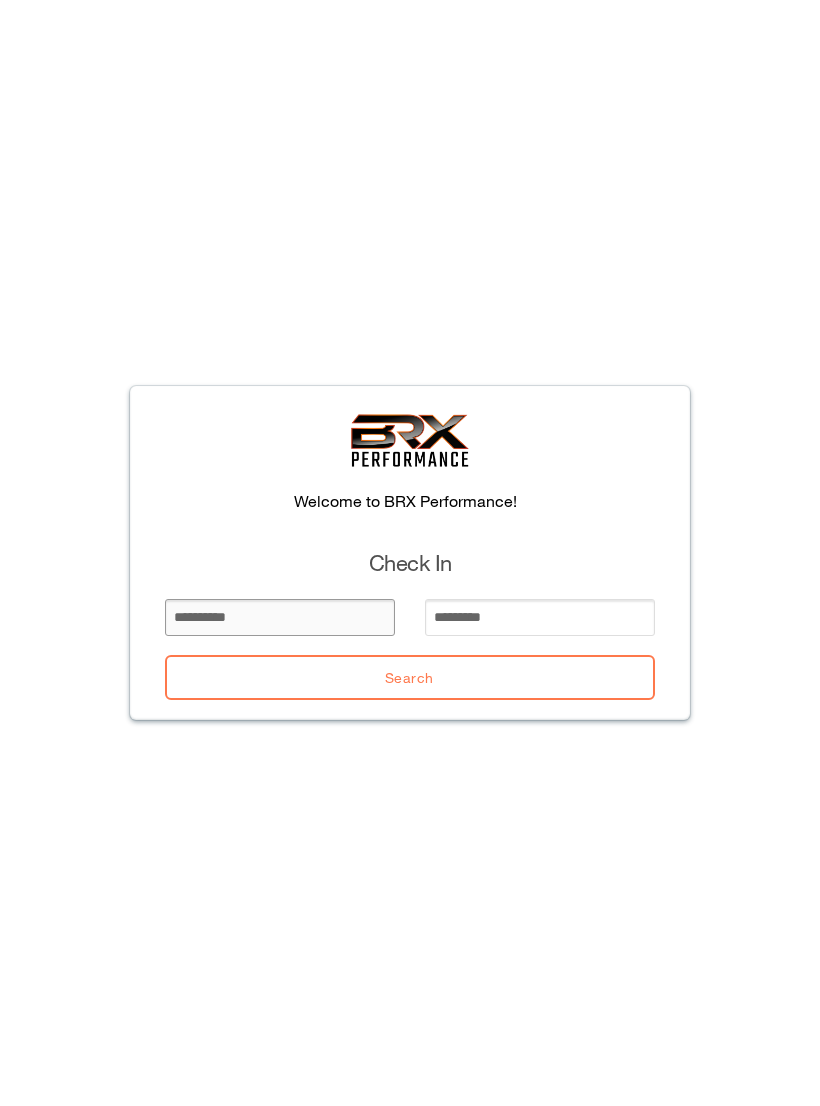 click at bounding box center (280, 617) 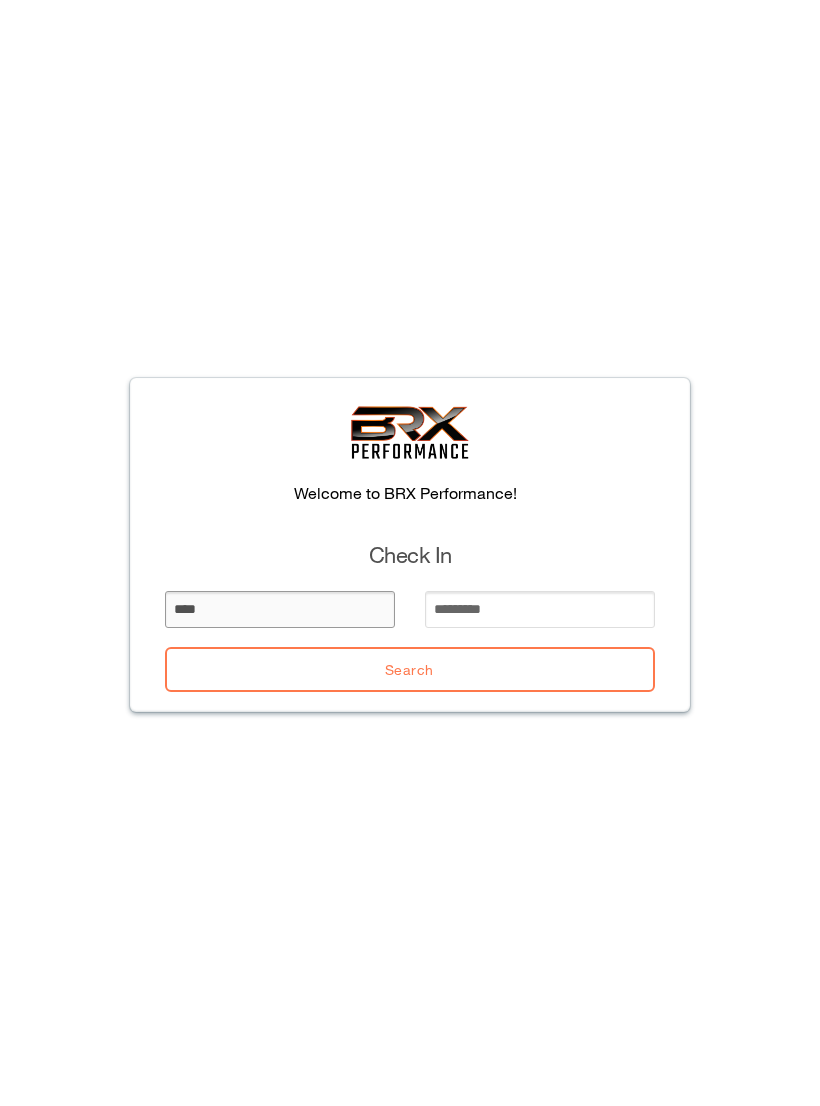 type on "****" 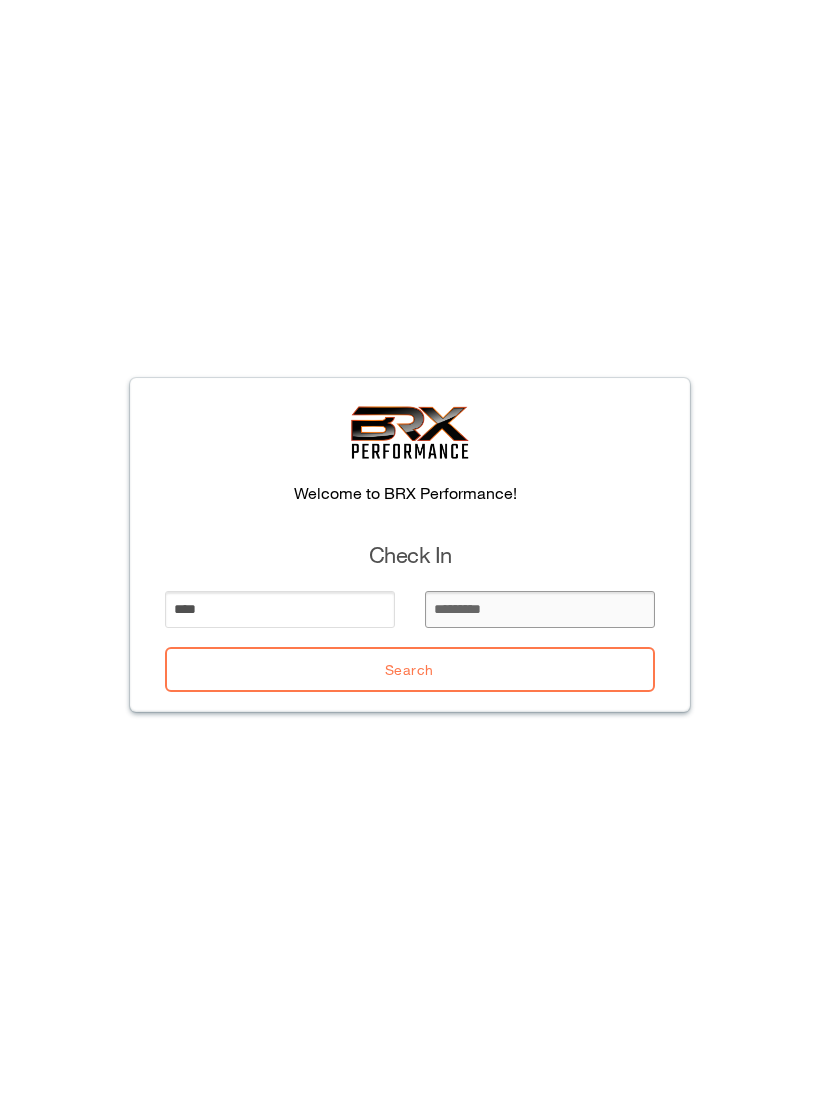 click at bounding box center [540, 617] 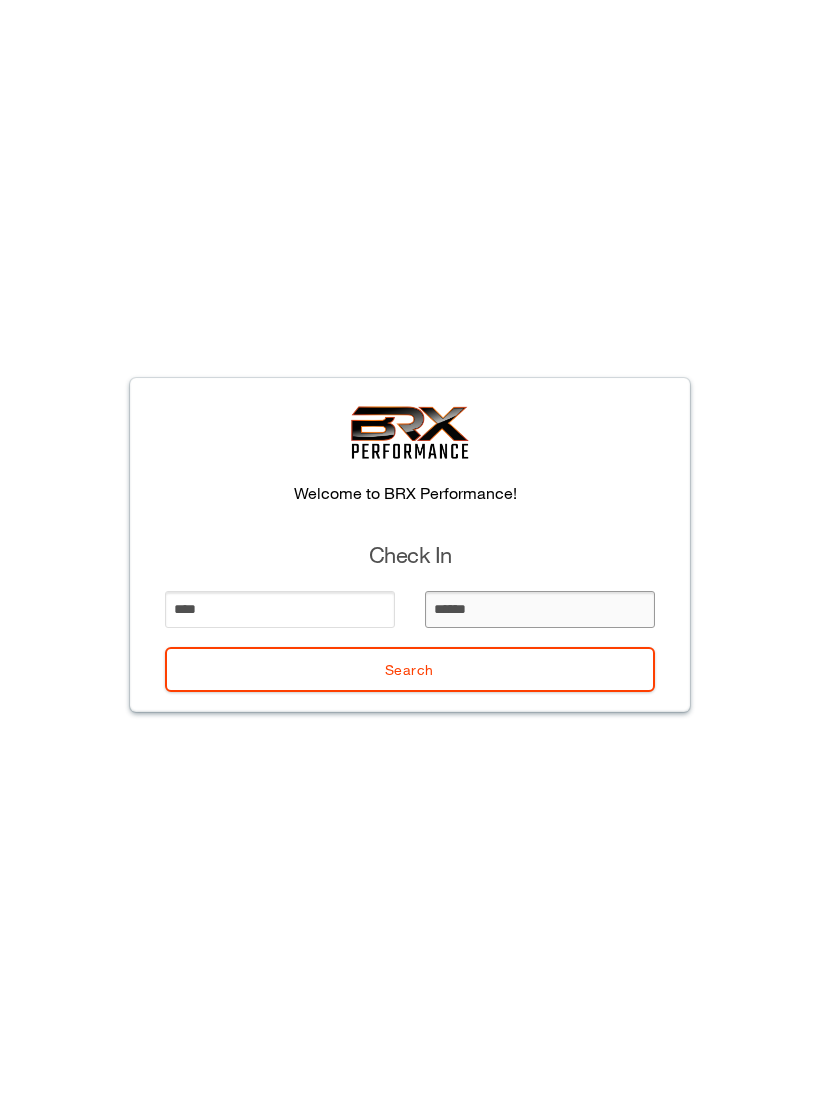 type on "*******" 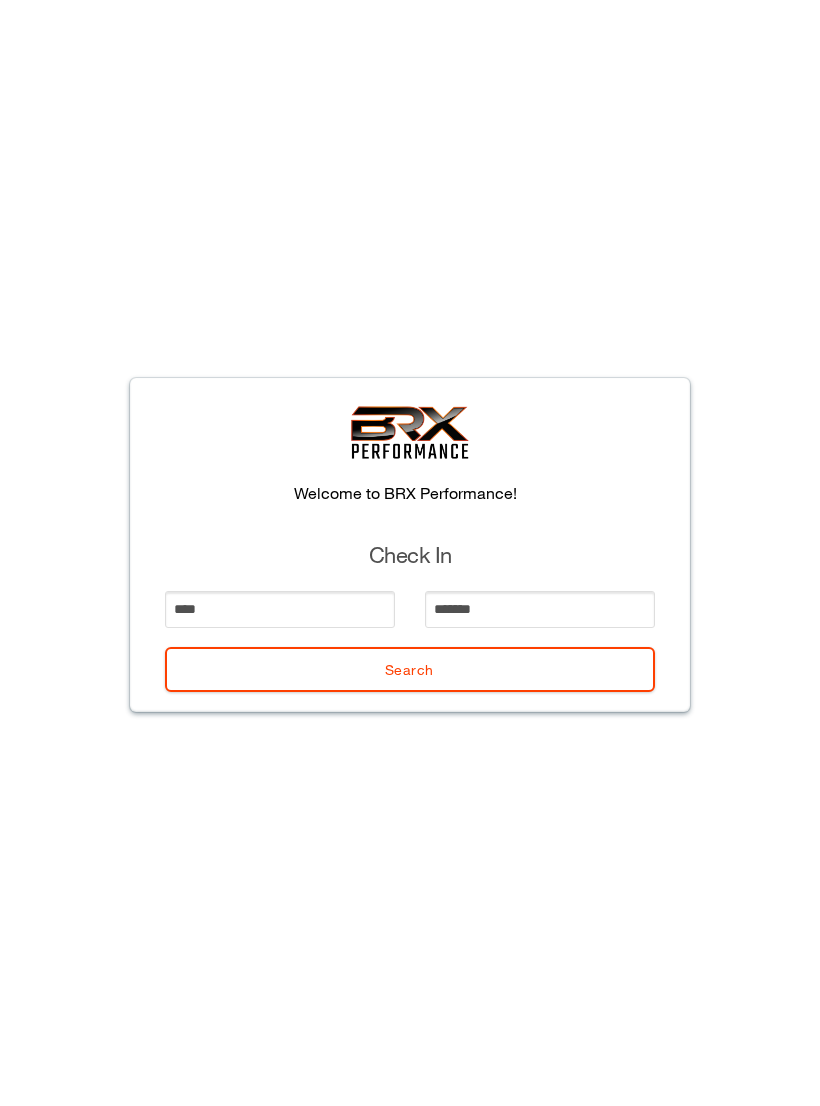 click on "Search" at bounding box center [410, 677] 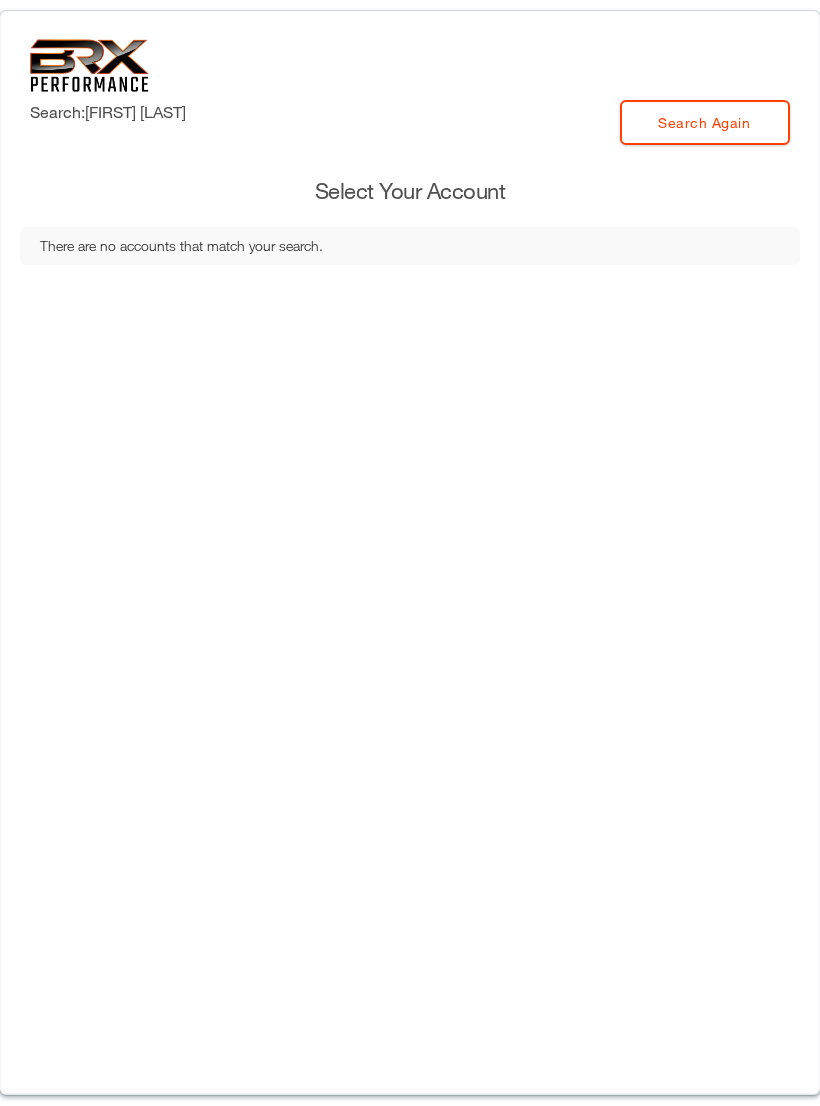 click on "Search Again" at bounding box center [705, 122] 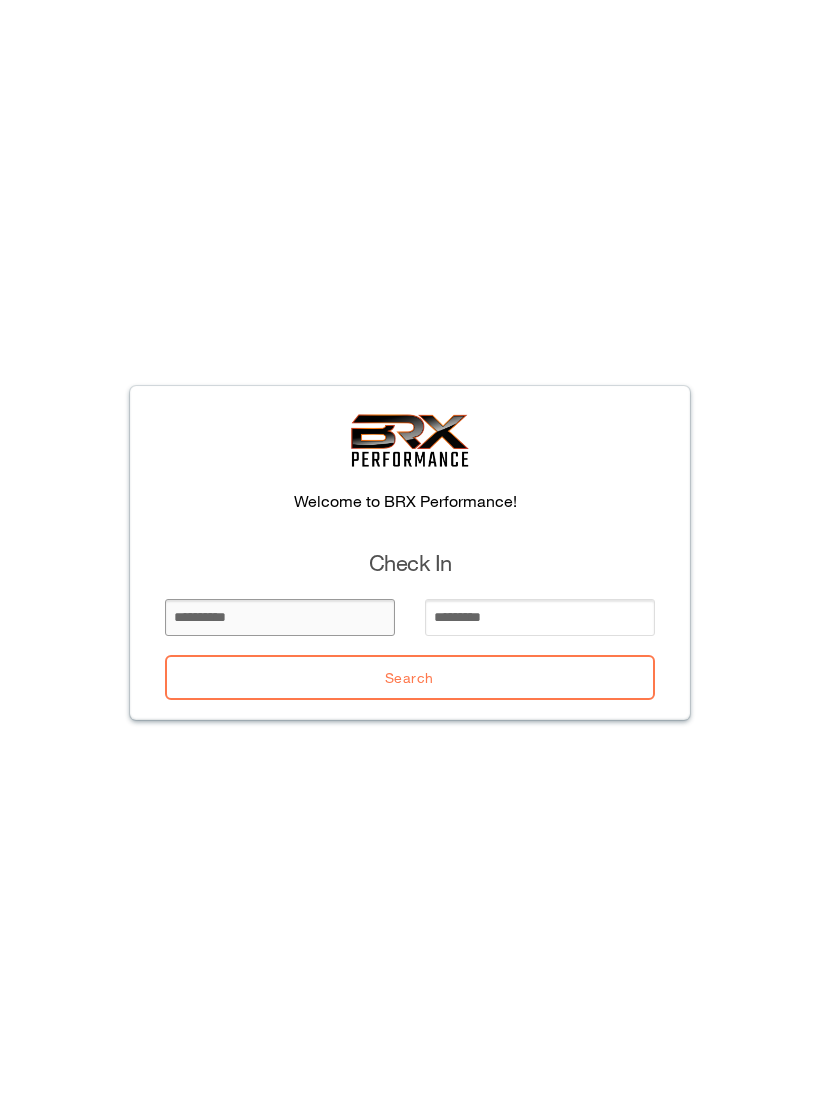 click at bounding box center (280, 617) 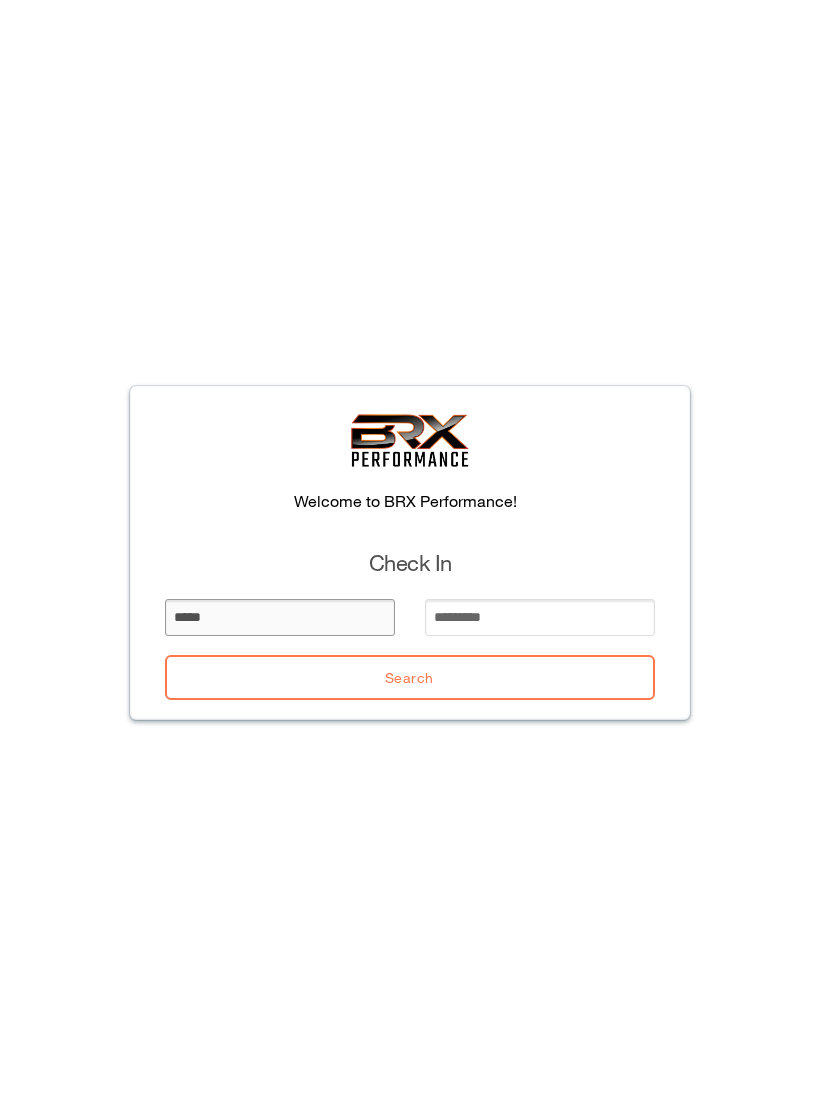 type on "*****" 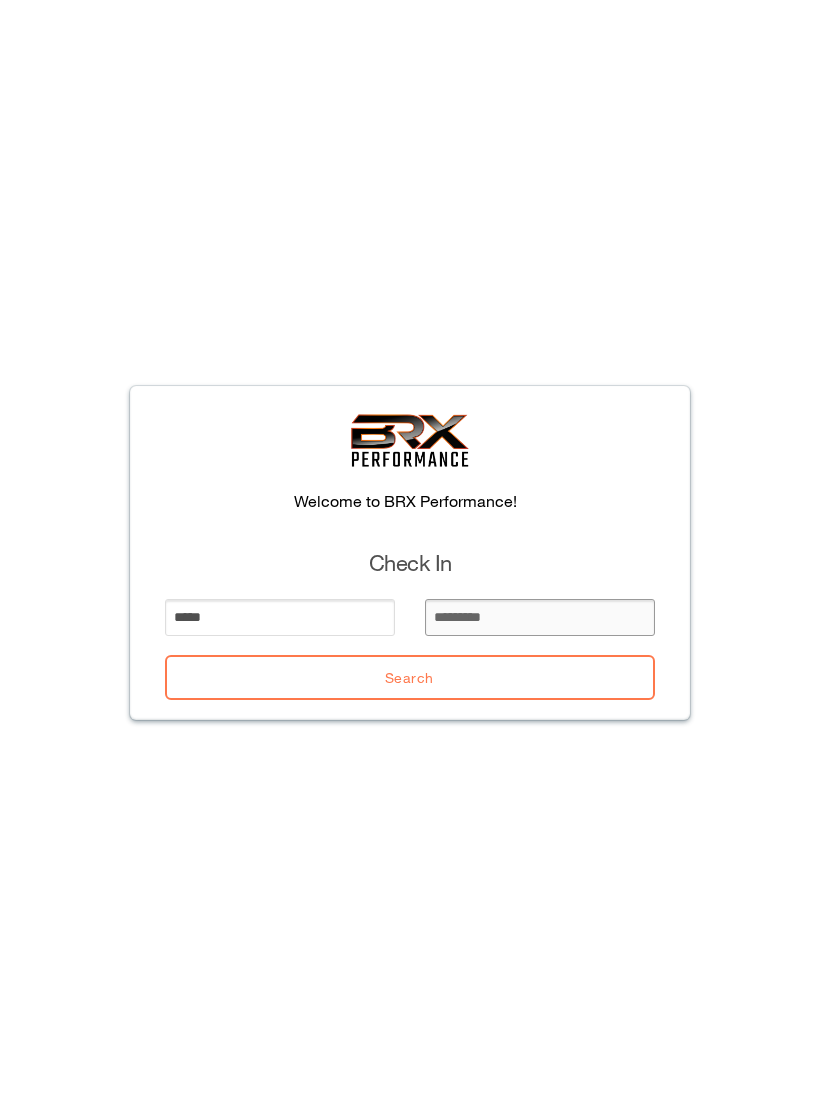 click at bounding box center [540, 617] 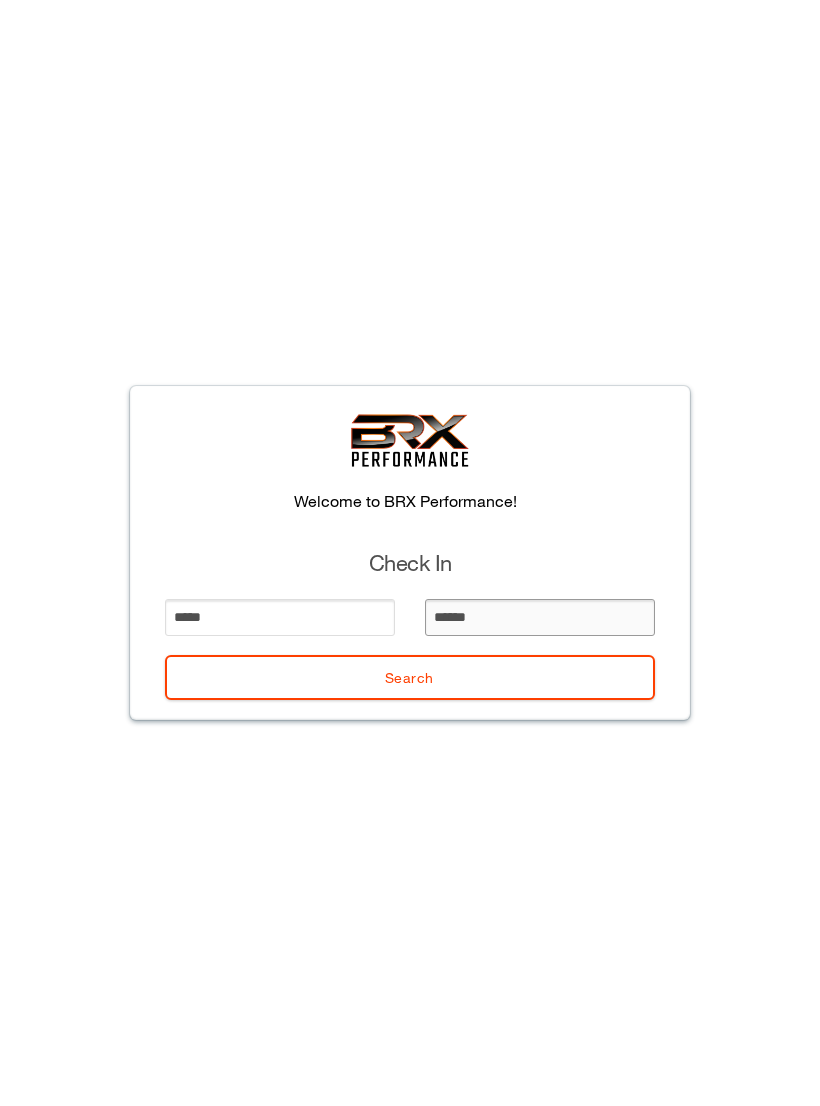 type on "*******" 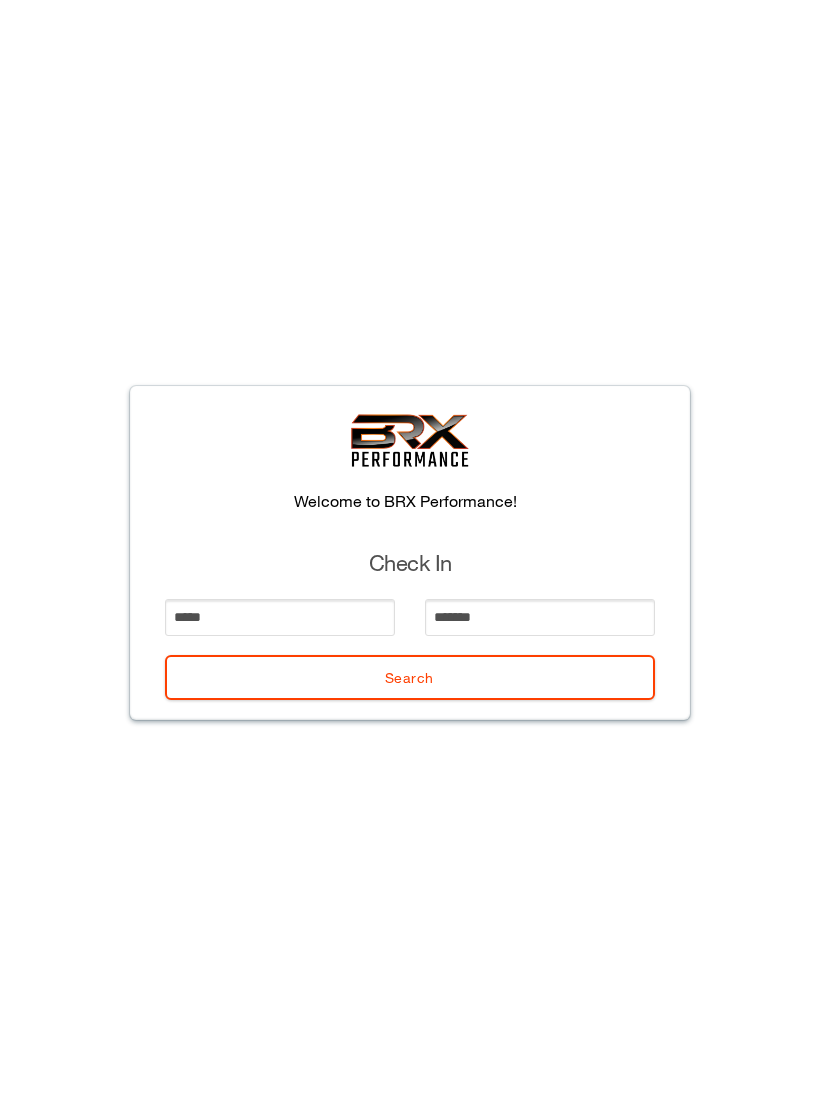click on "Search" at bounding box center [410, 677] 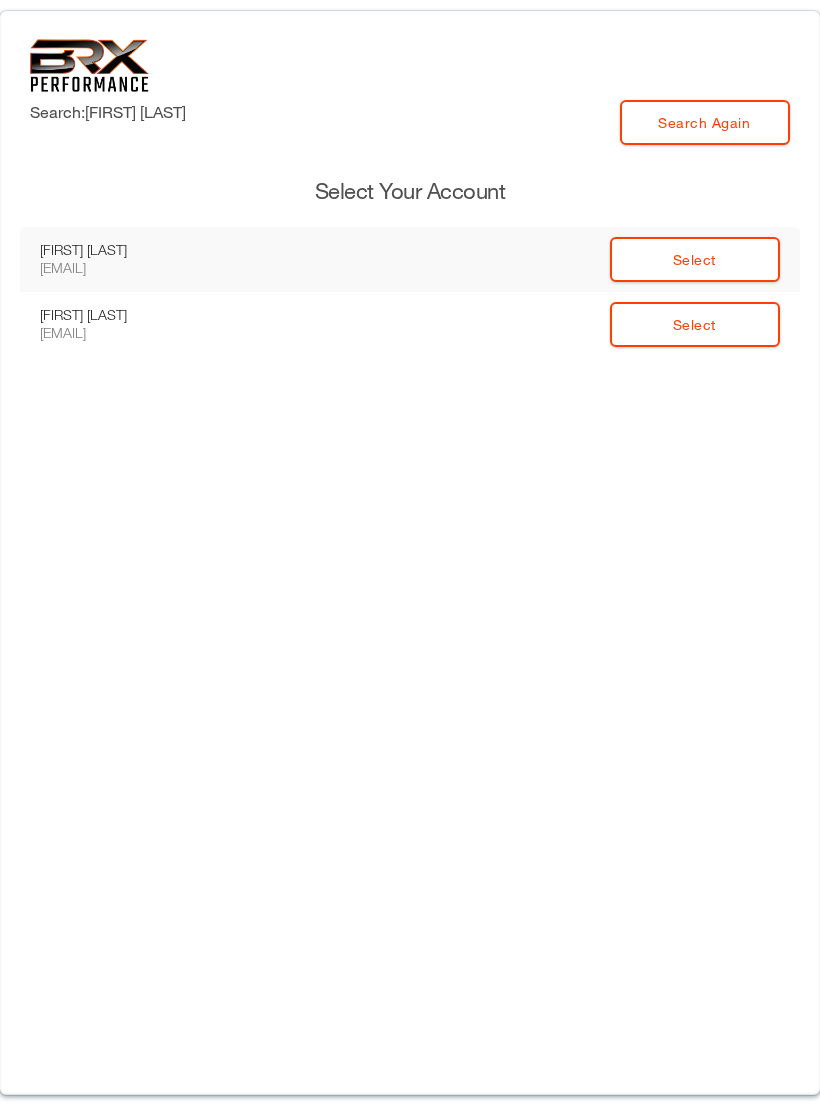 click on "Select" at bounding box center (695, 259) 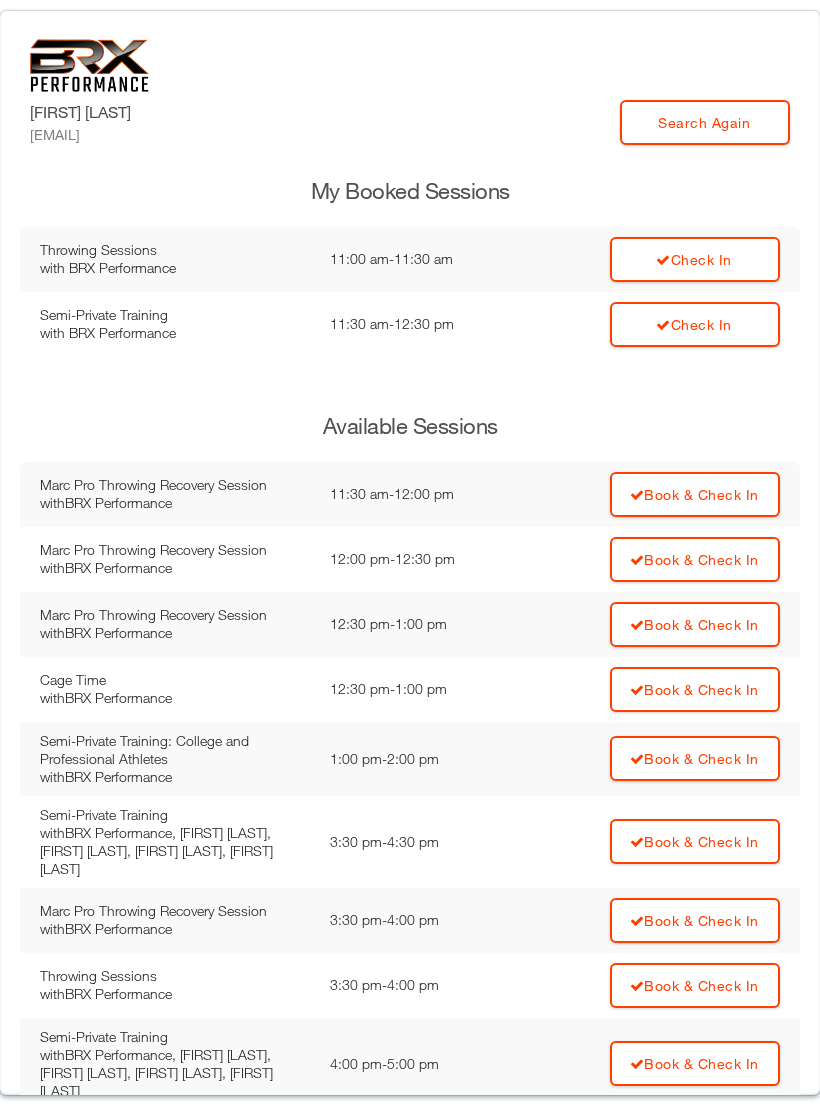 click on "Check In" at bounding box center (695, 259) 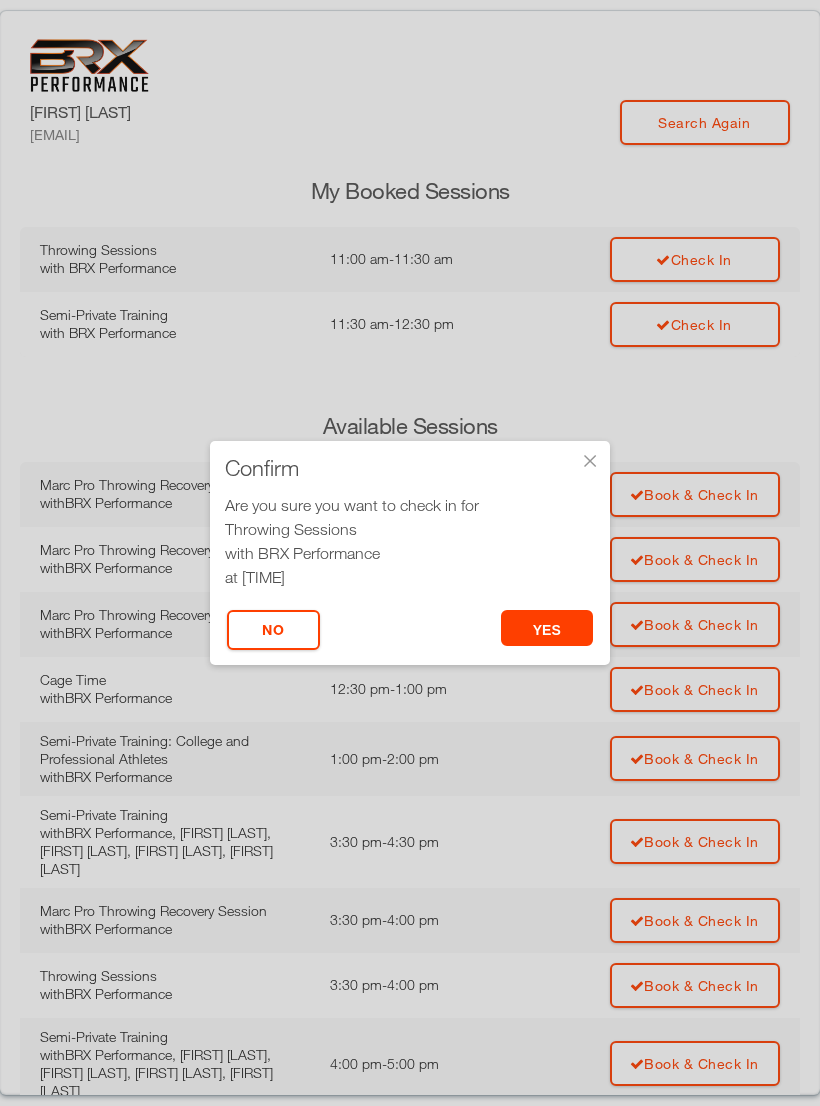 click on "yes" at bounding box center [547, 628] 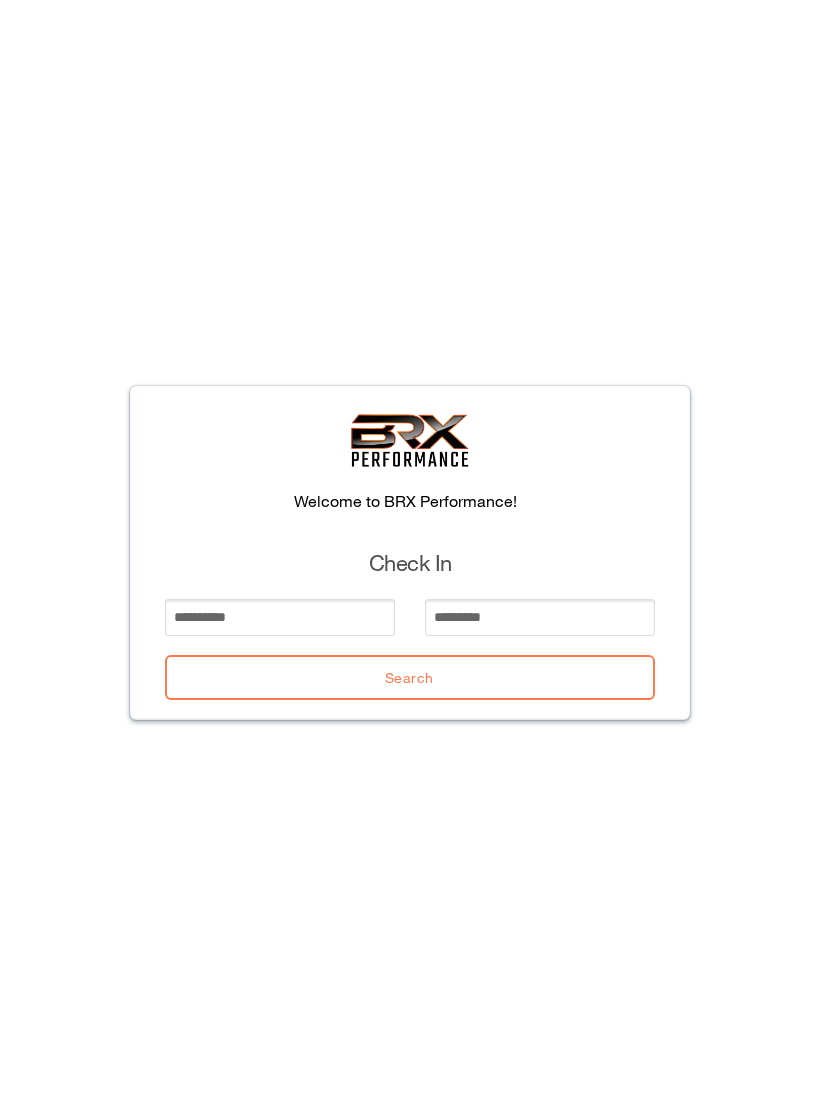 scroll, scrollTop: 0, scrollLeft: 0, axis: both 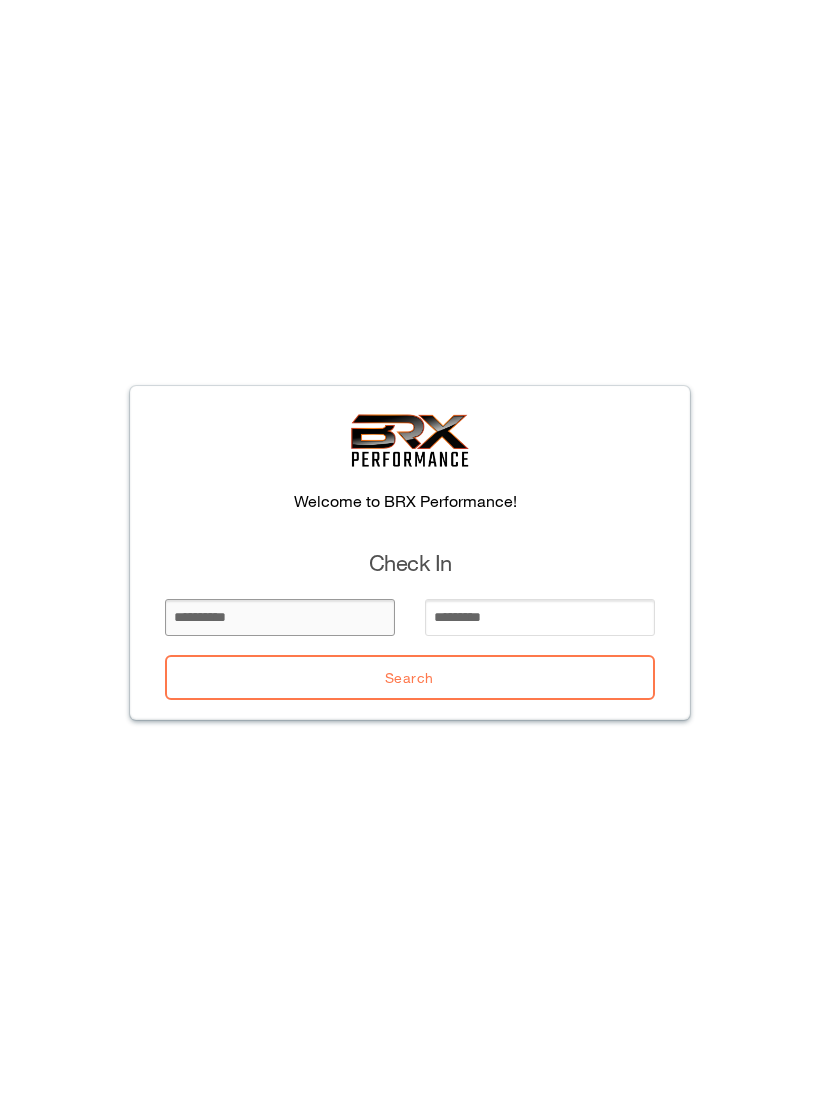 click at bounding box center [280, 617] 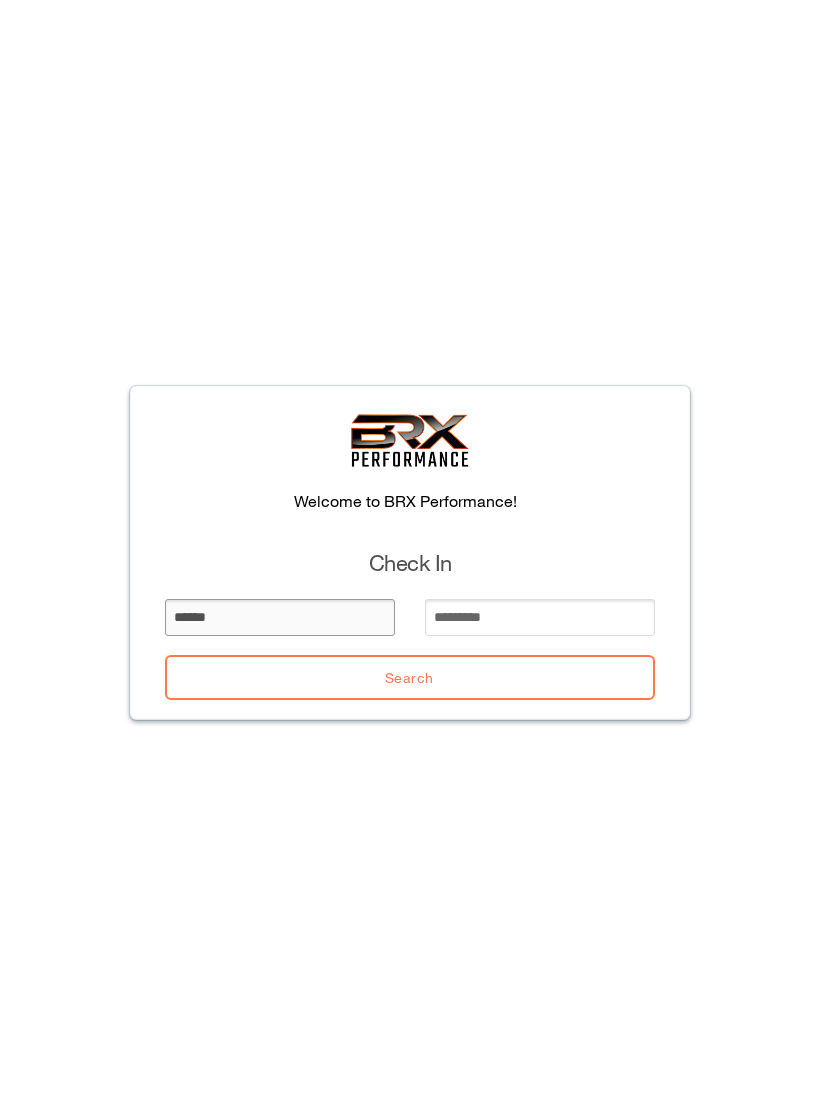 type on "******" 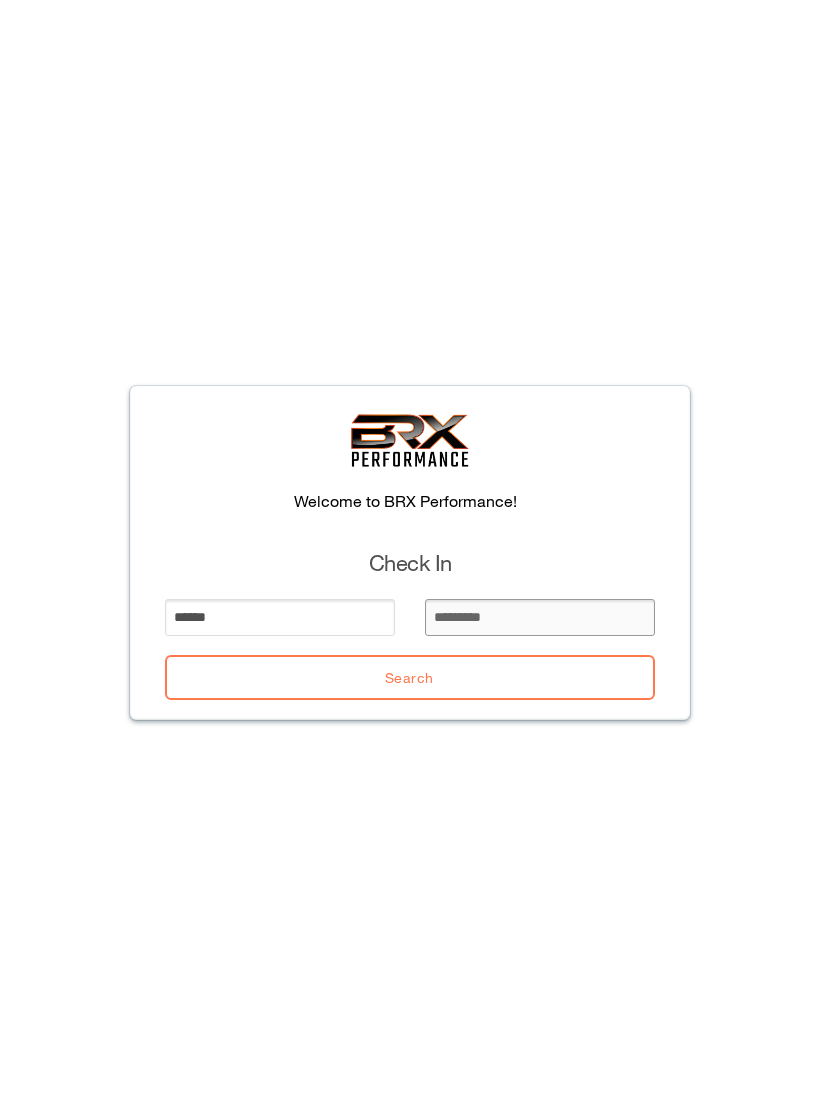 click at bounding box center (540, 617) 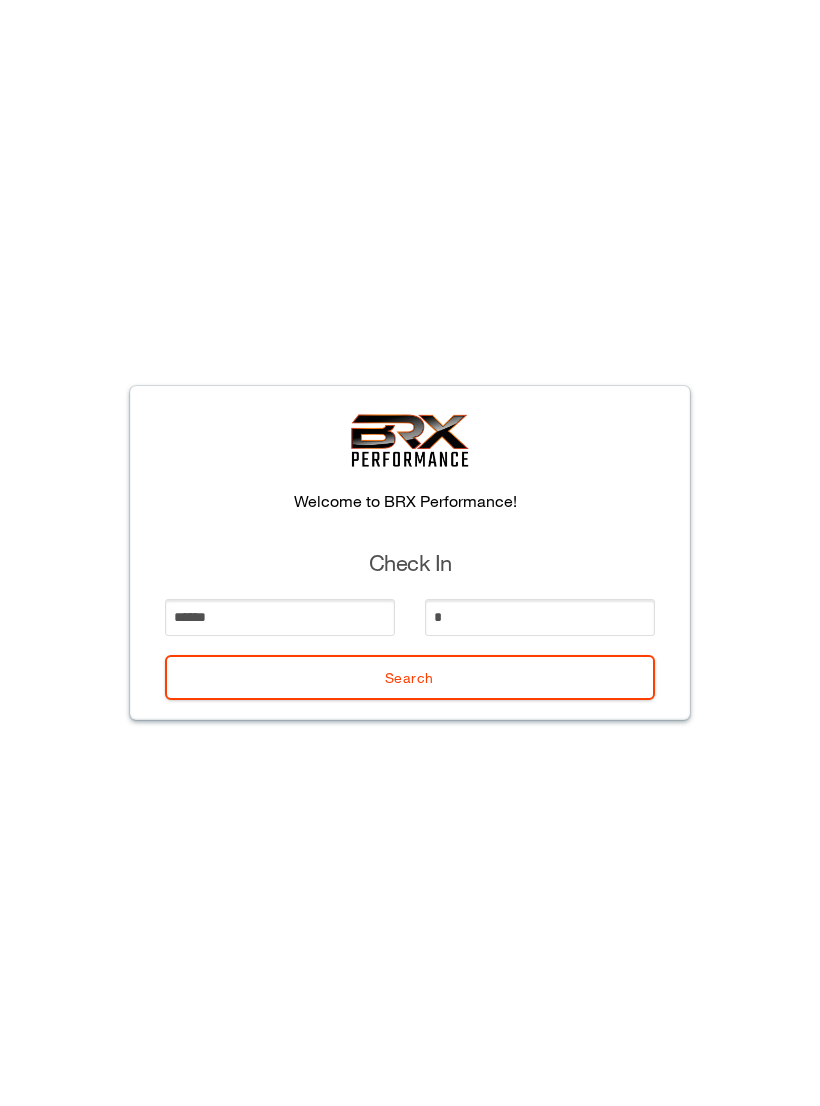 click on "Search" at bounding box center (410, 677) 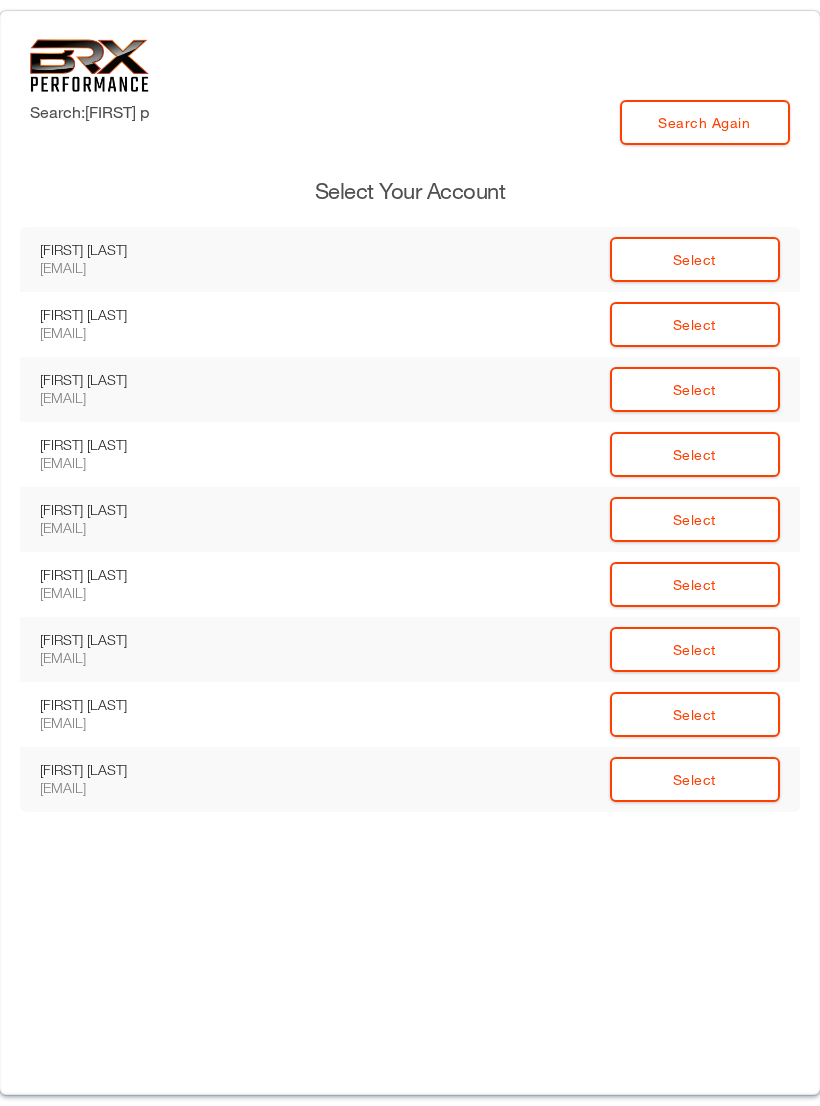 click on "Select" at bounding box center [560, 259] 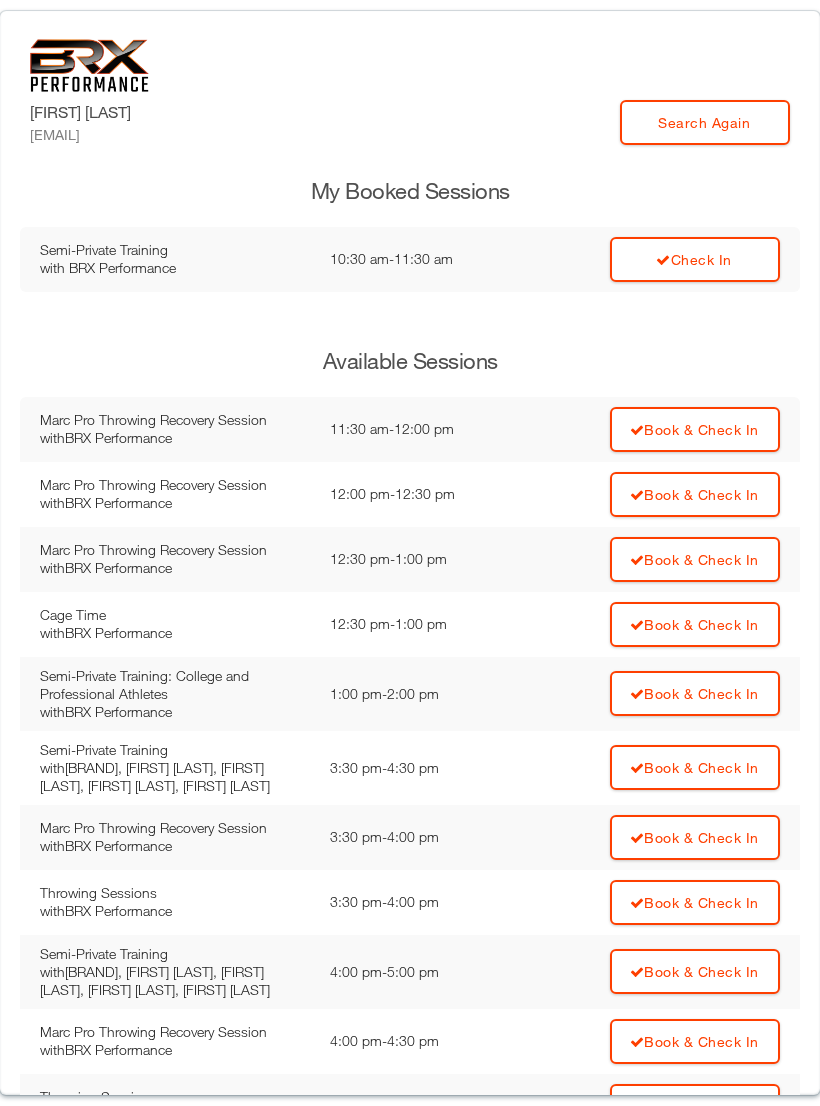 click on "Check In" at bounding box center [695, 259] 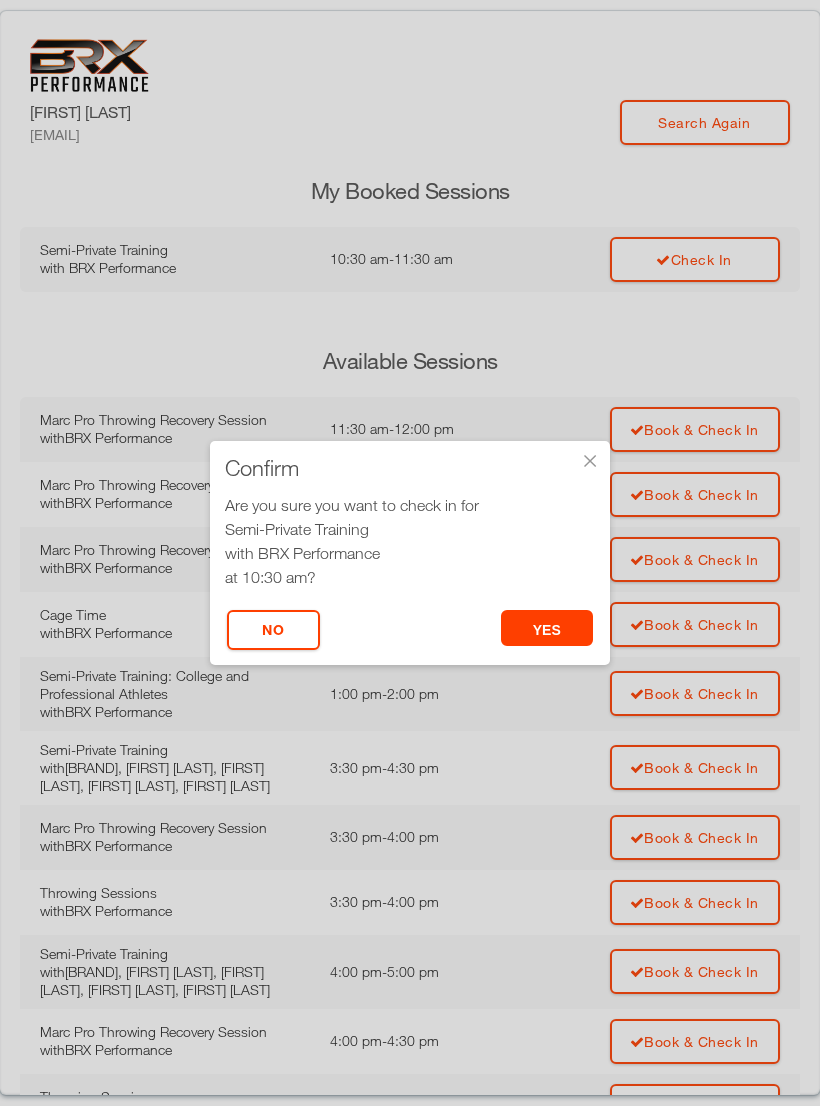 click on "yes" at bounding box center [547, 628] 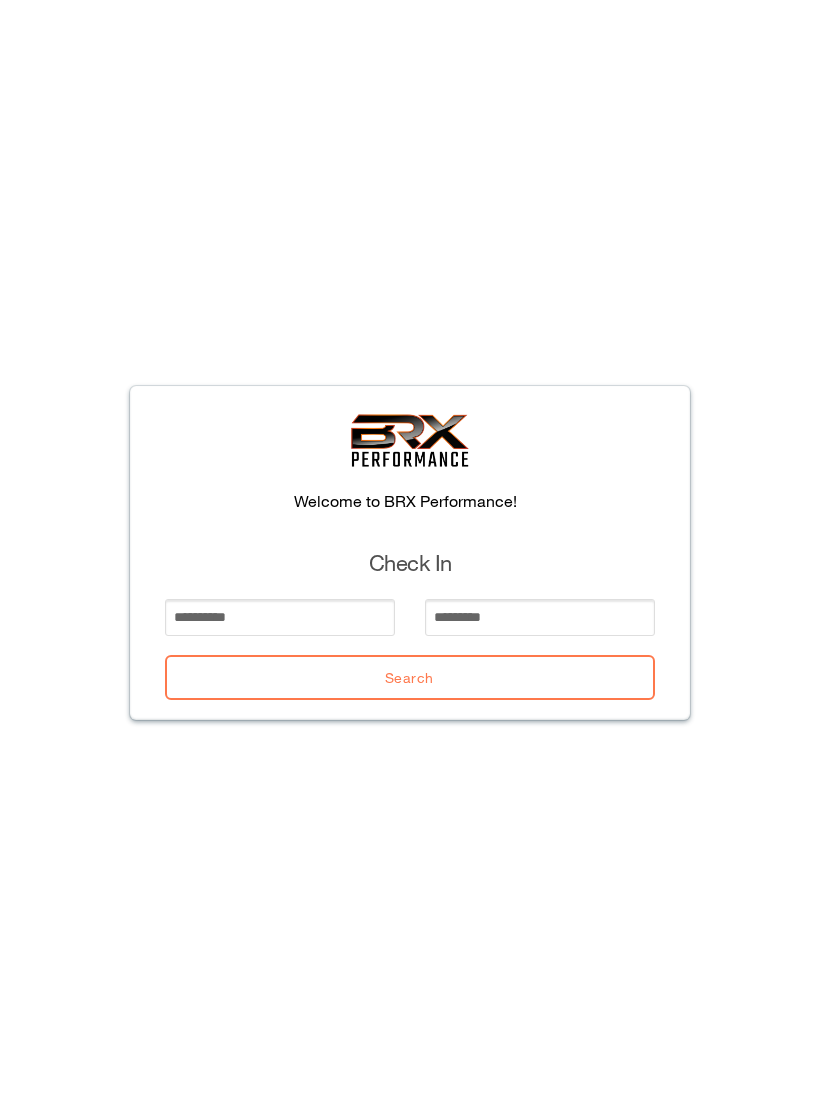 scroll, scrollTop: 0, scrollLeft: 0, axis: both 